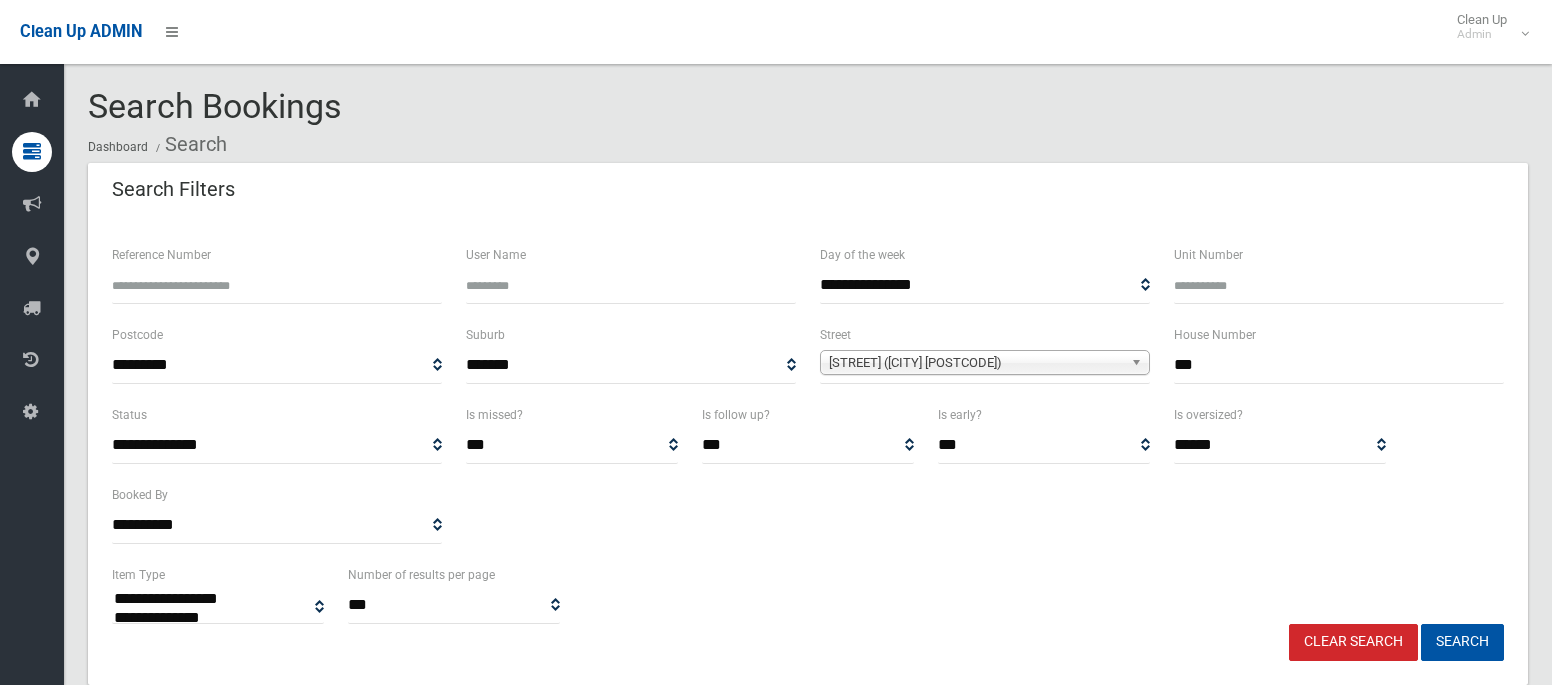 select 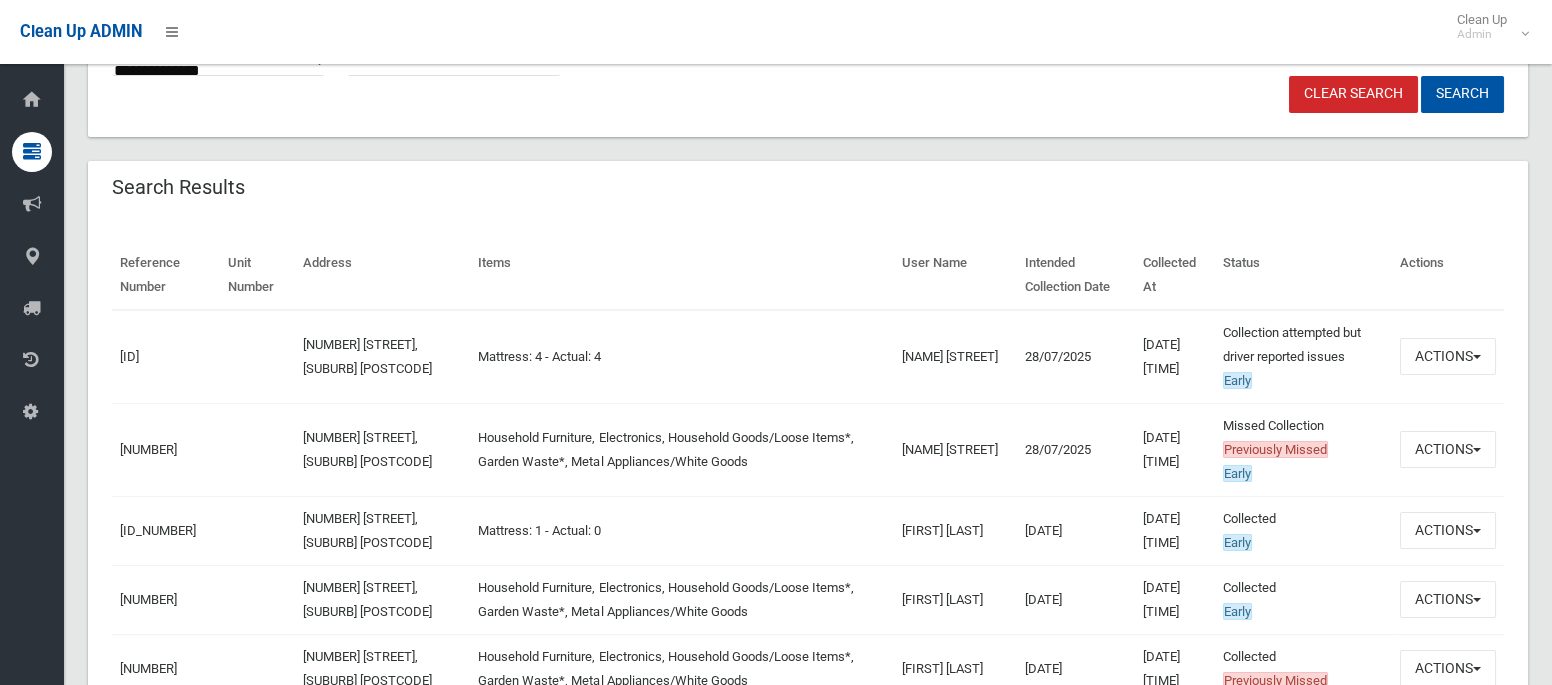 scroll, scrollTop: 554, scrollLeft: 0, axis: vertical 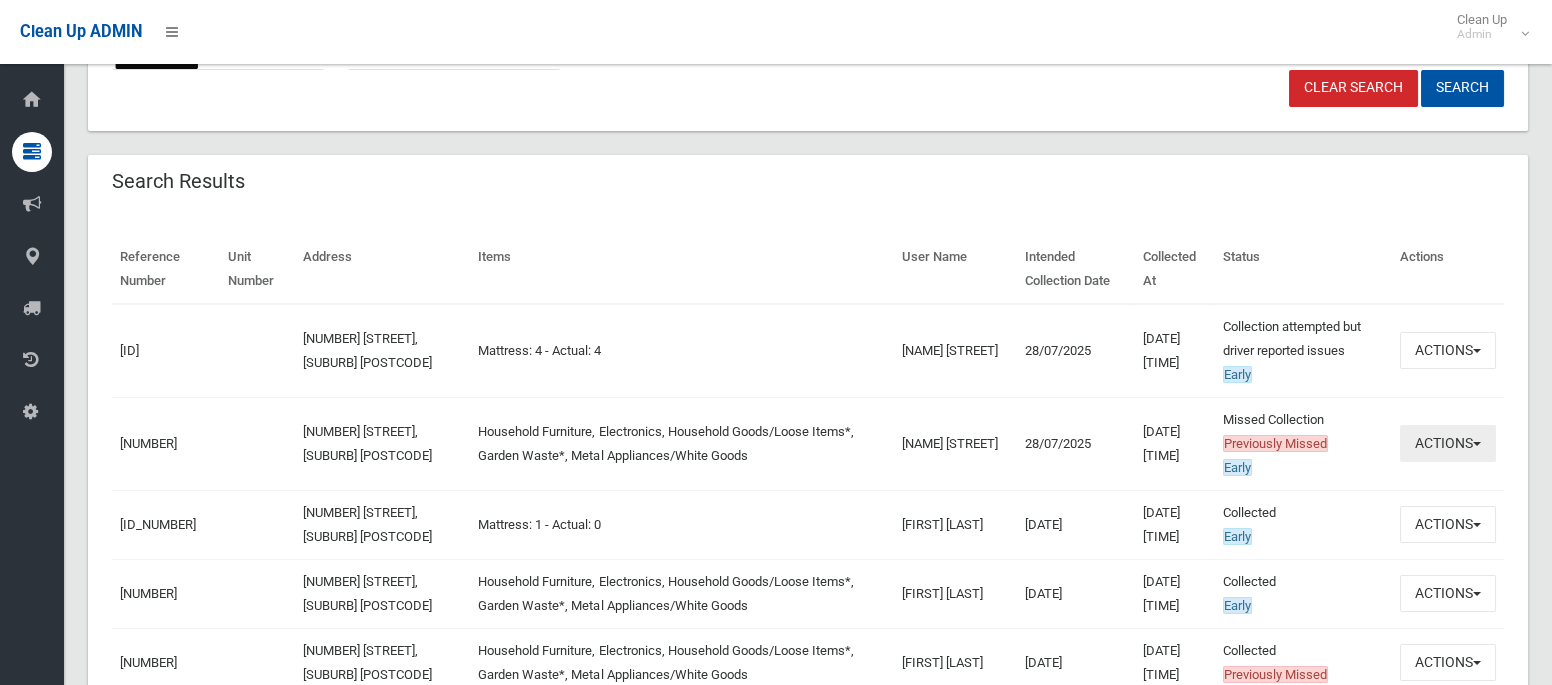 click on "Actions" at bounding box center [1448, 443] 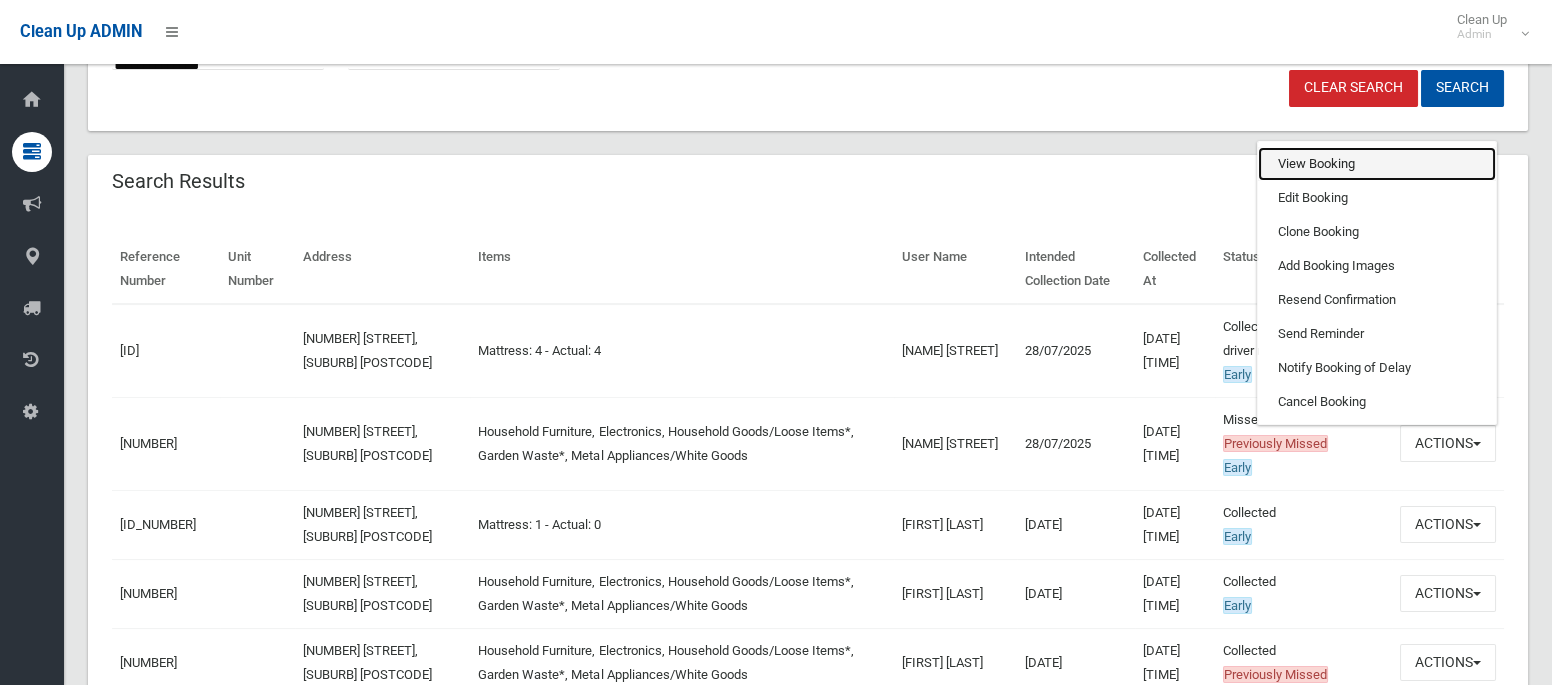click on "View Booking" at bounding box center (1377, 164) 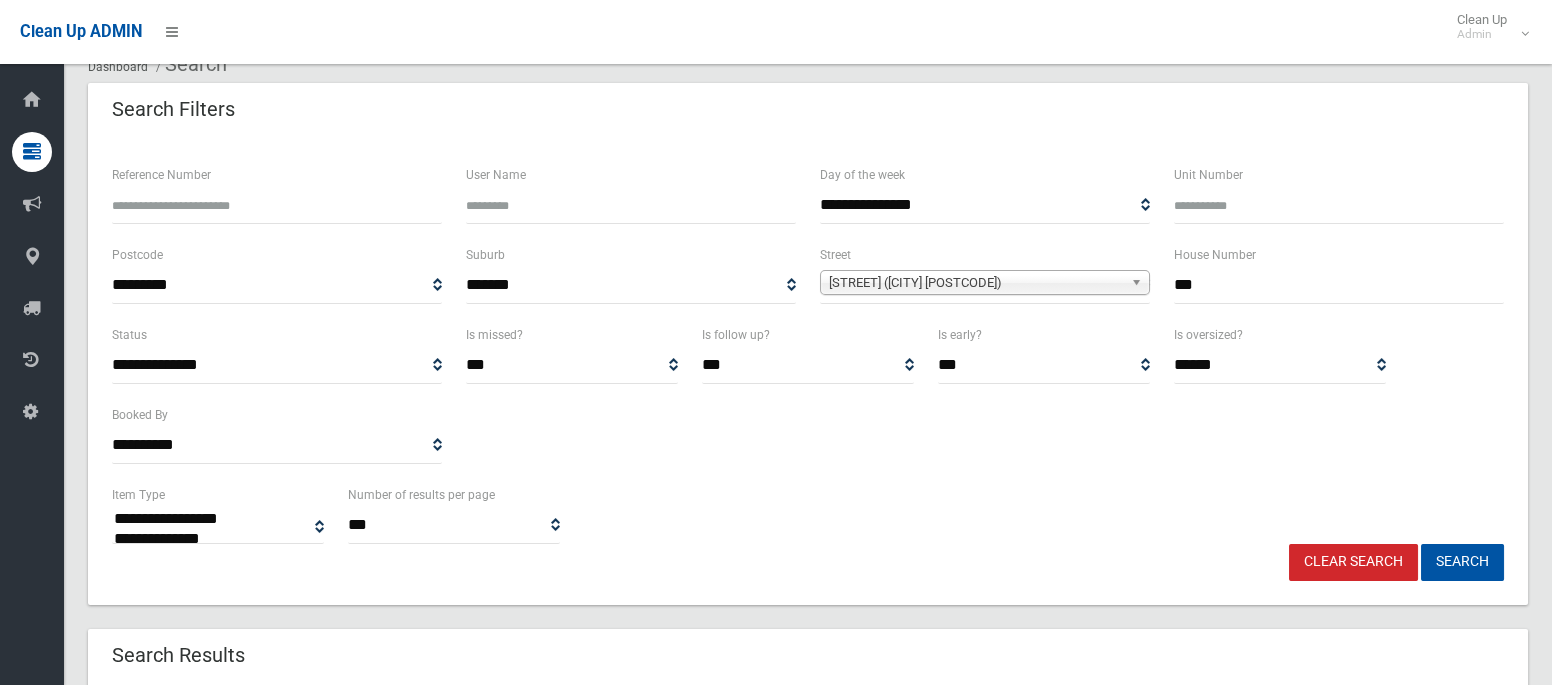scroll, scrollTop: 78, scrollLeft: 0, axis: vertical 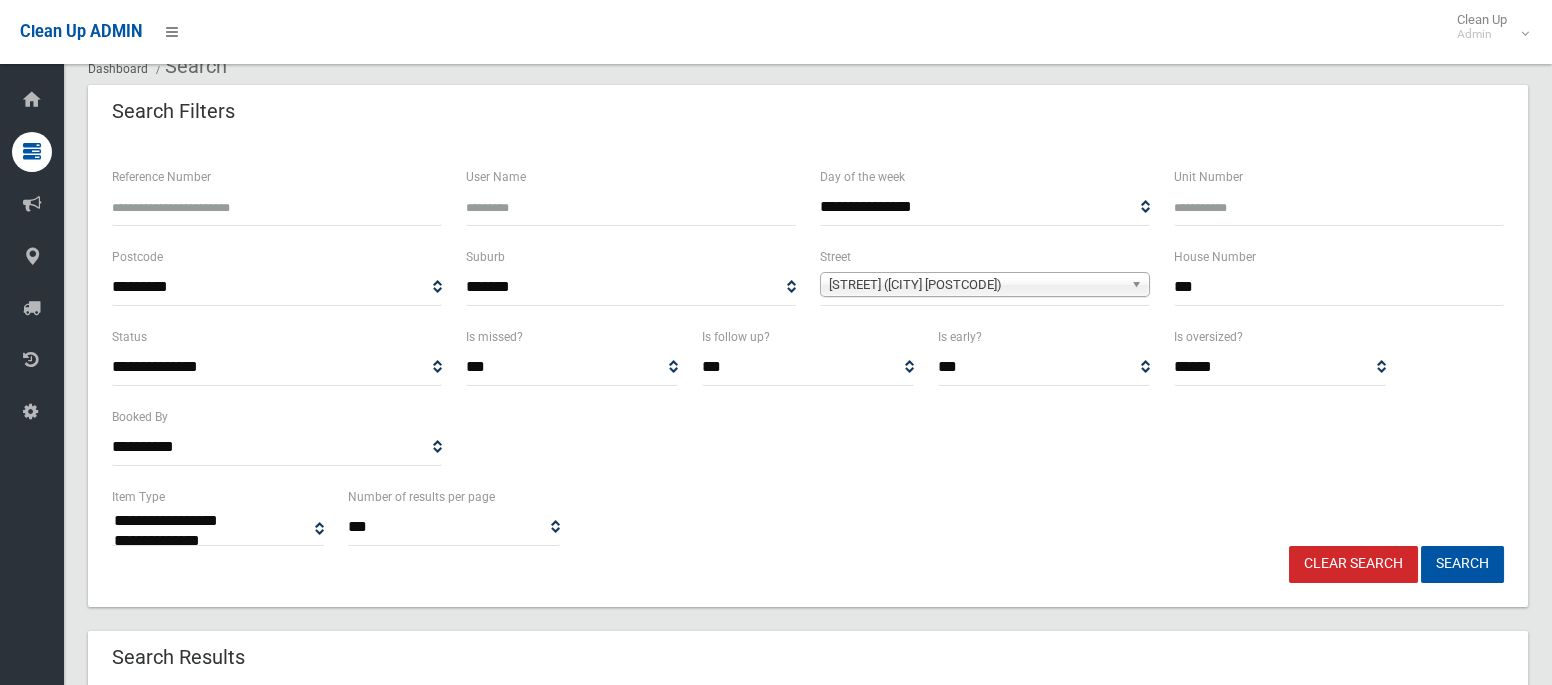 click on "***" at bounding box center (1339, 287) 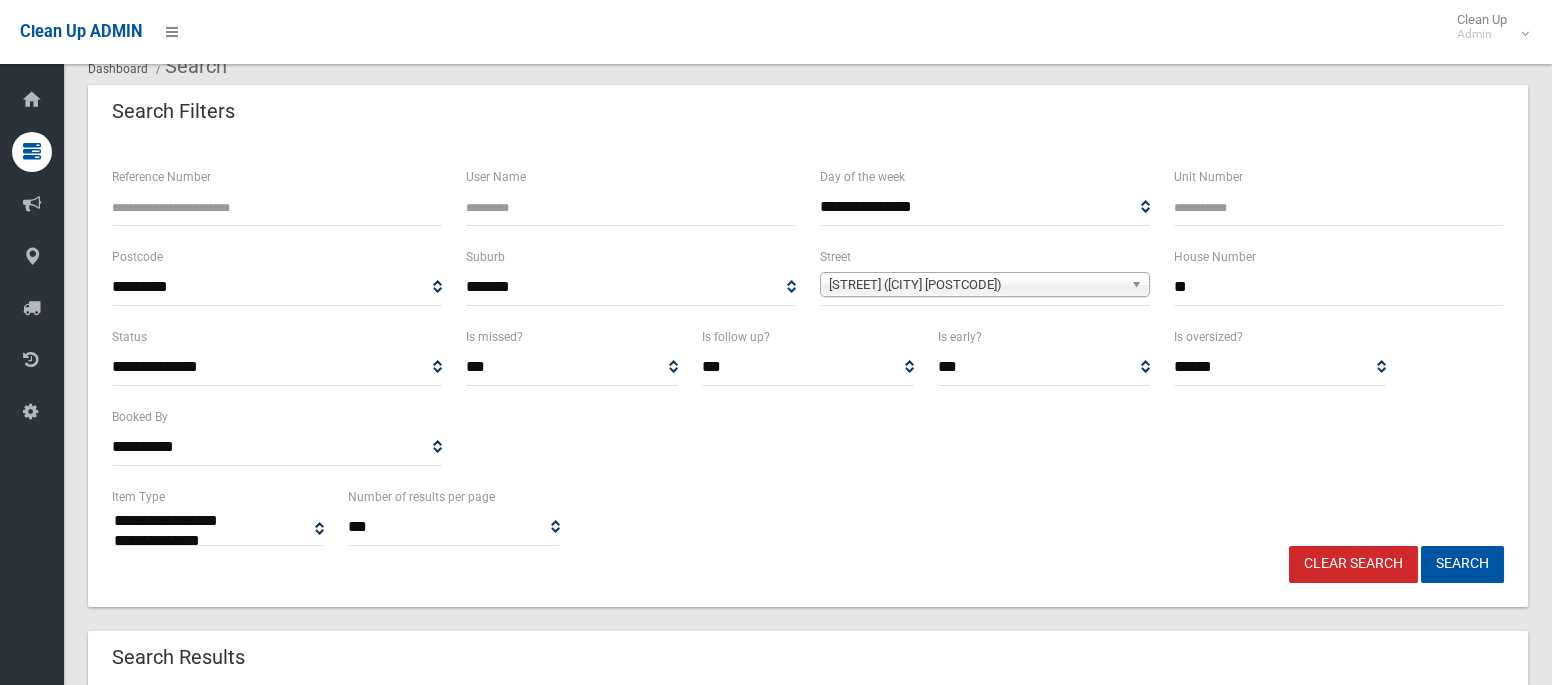 type on "**" 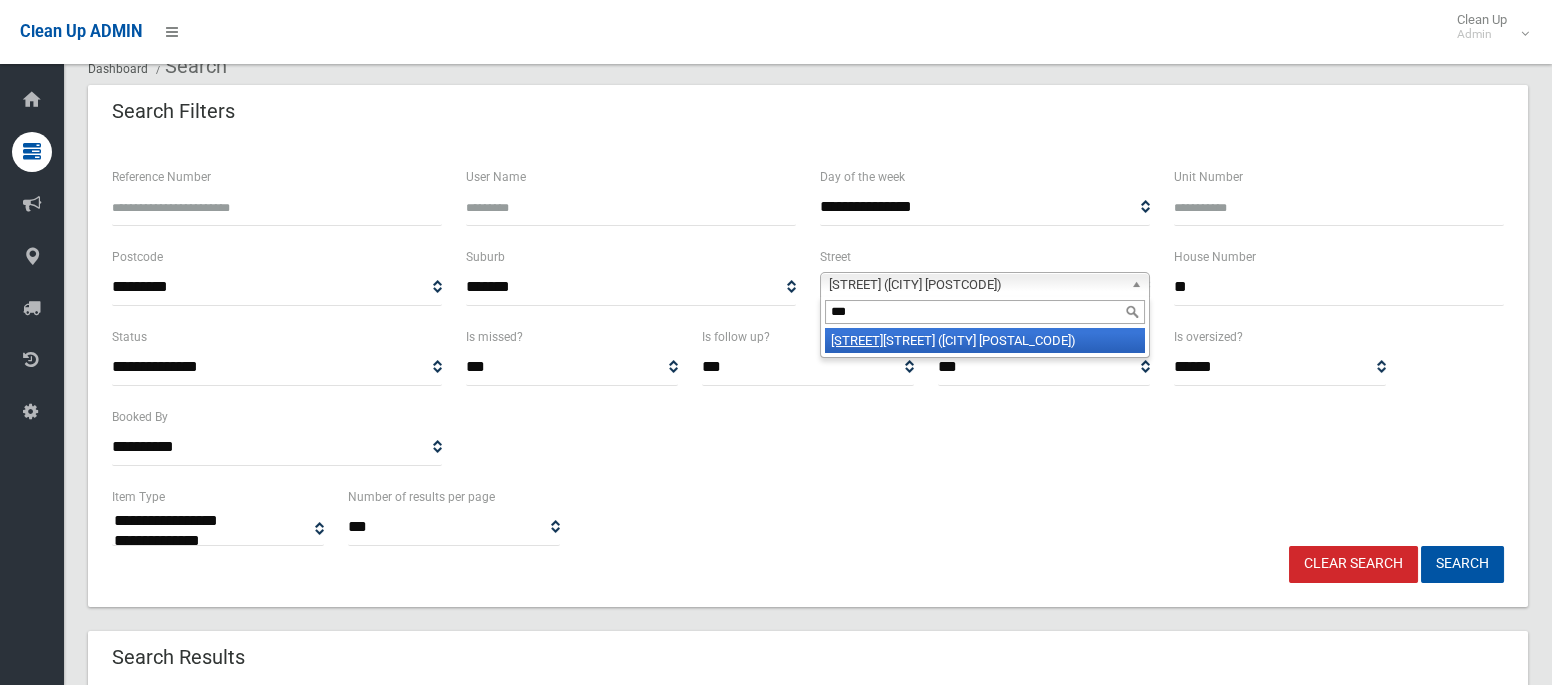 scroll, scrollTop: 0, scrollLeft: 0, axis: both 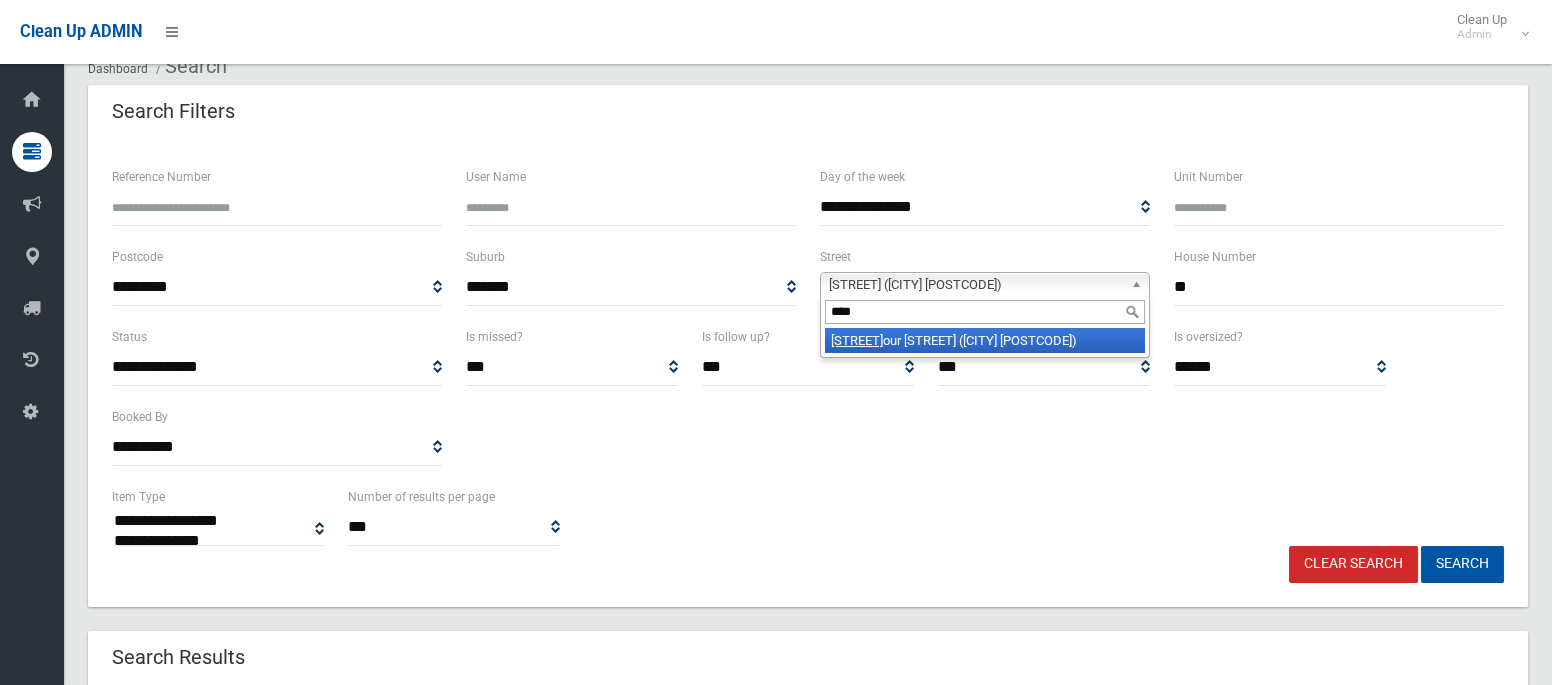 type on "****" 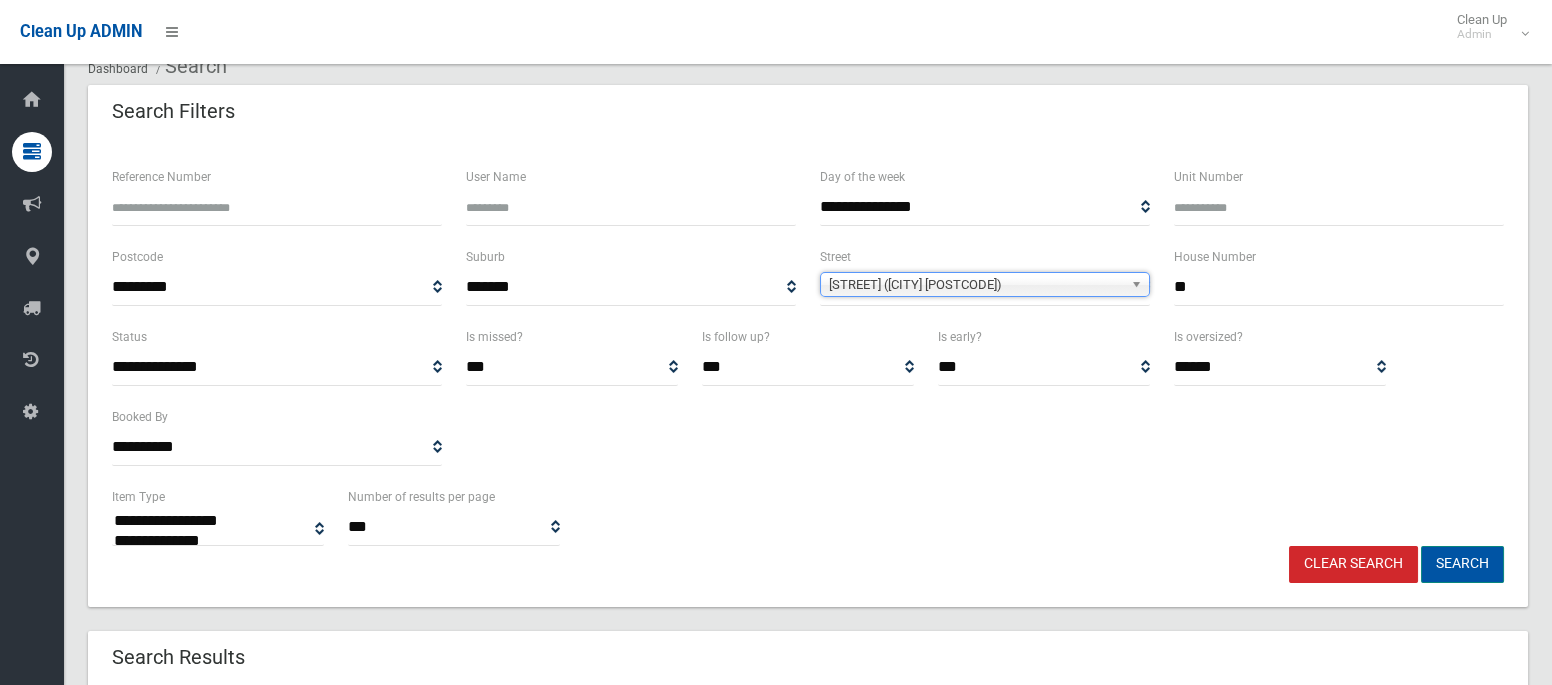 click on "Search" at bounding box center [1462, 564] 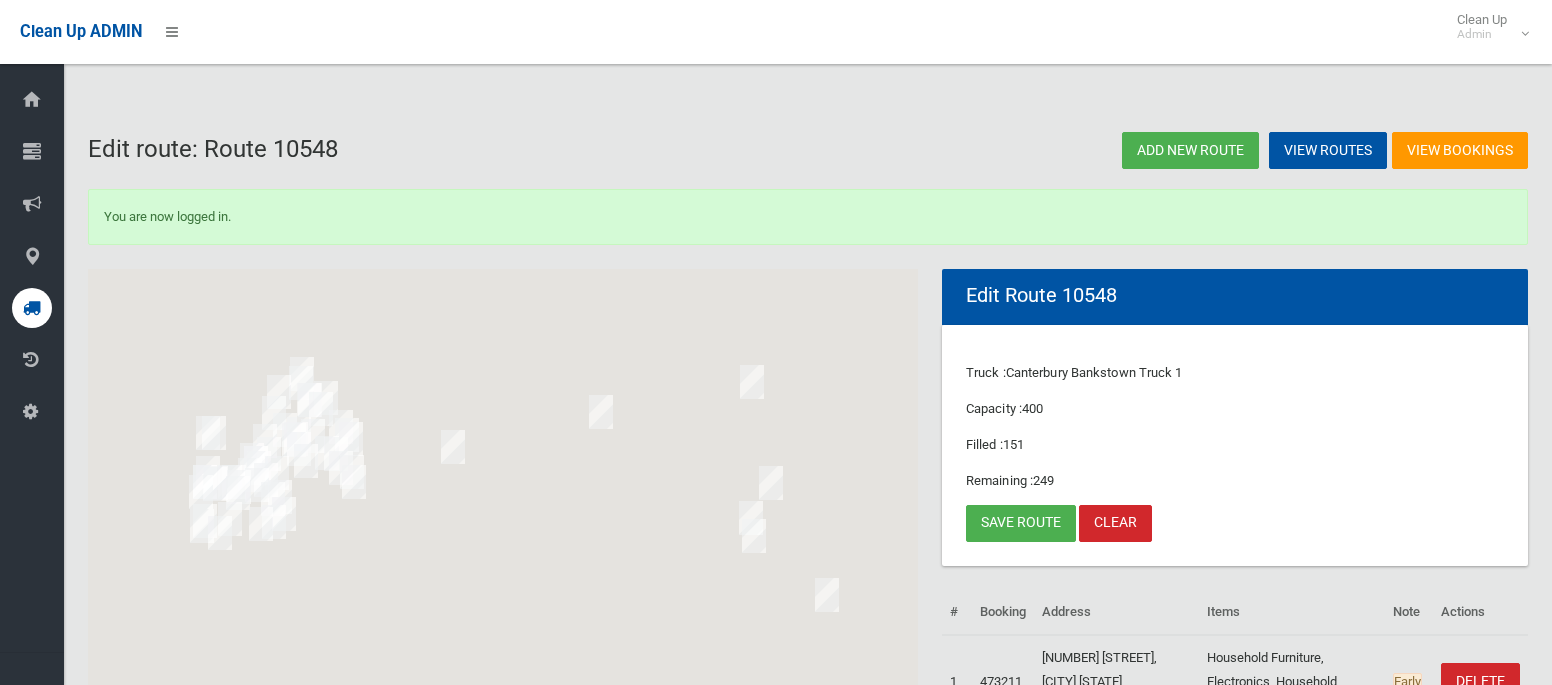 scroll, scrollTop: 0, scrollLeft: 0, axis: both 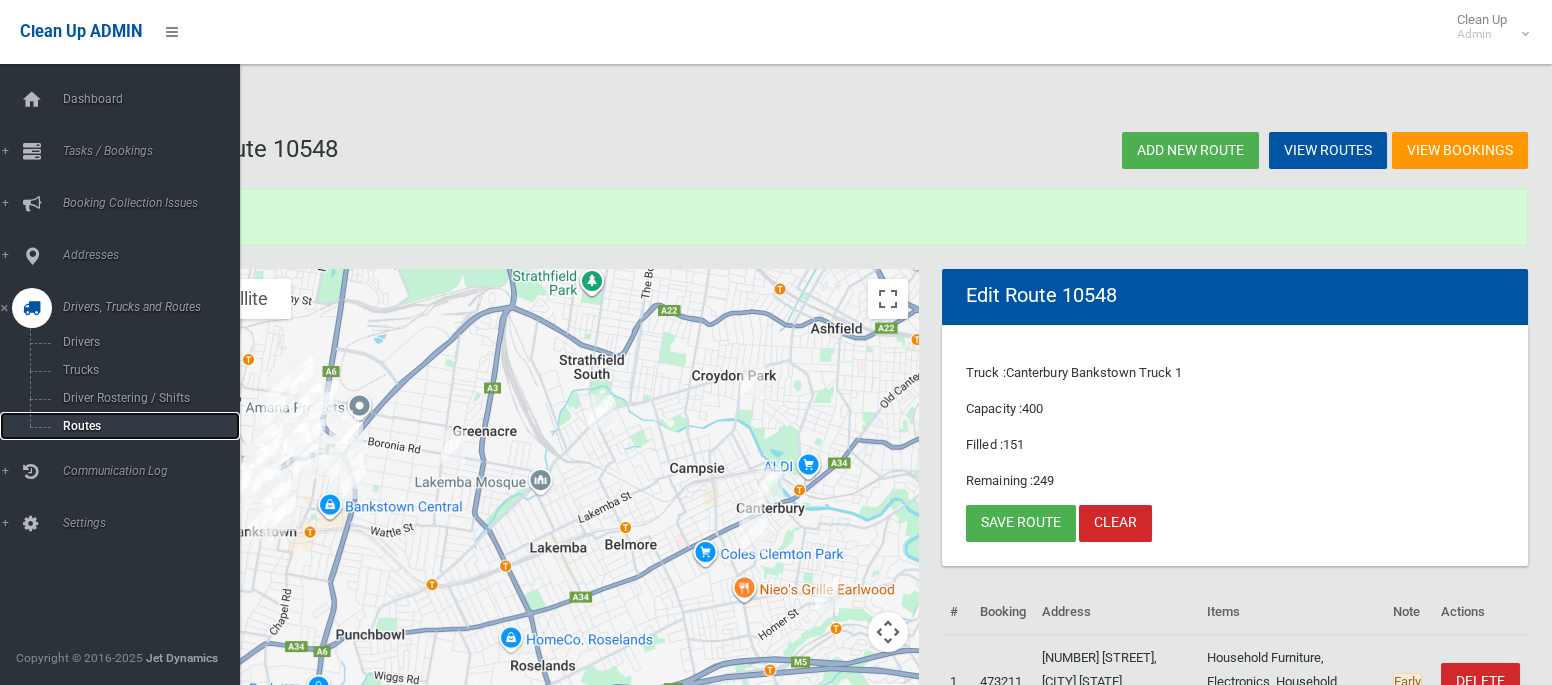 click on "Routes" at bounding box center [140, 426] 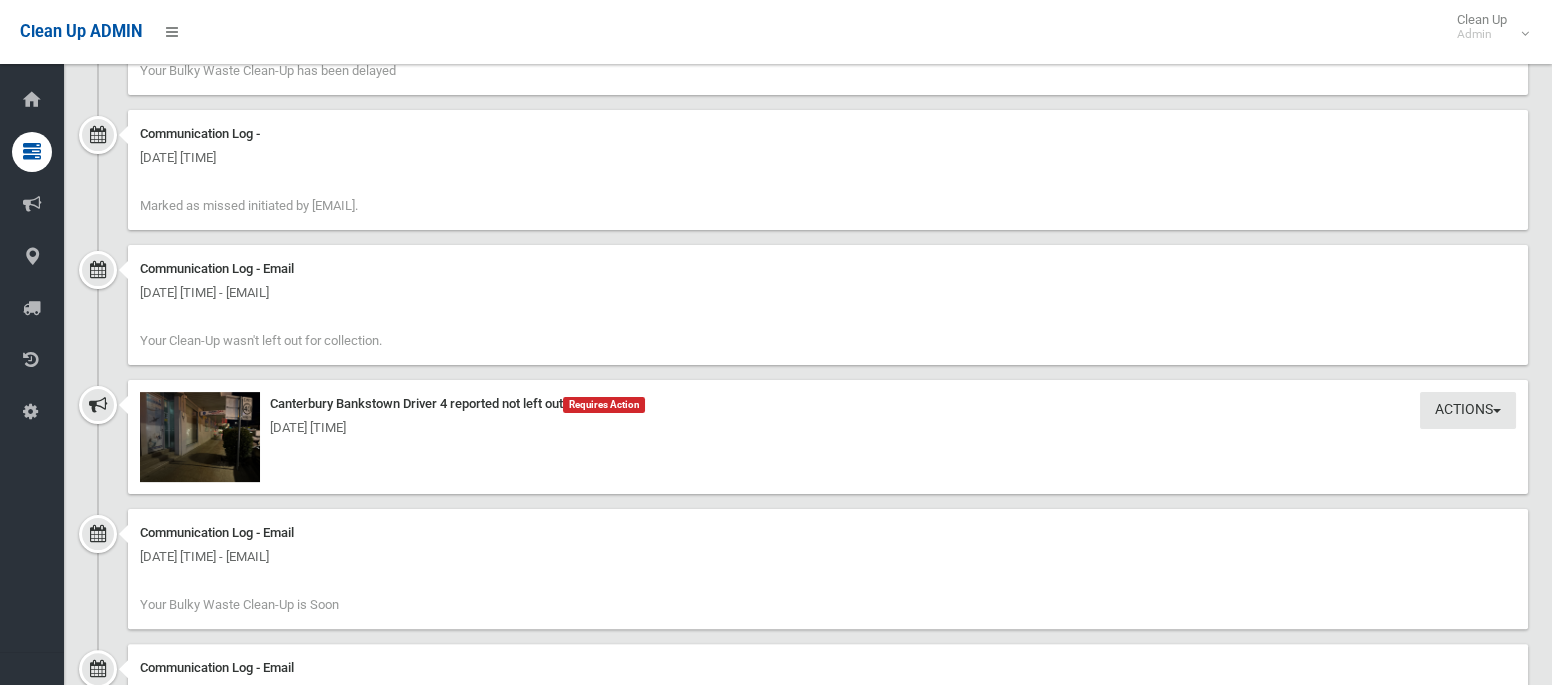 scroll, scrollTop: 1791, scrollLeft: 0, axis: vertical 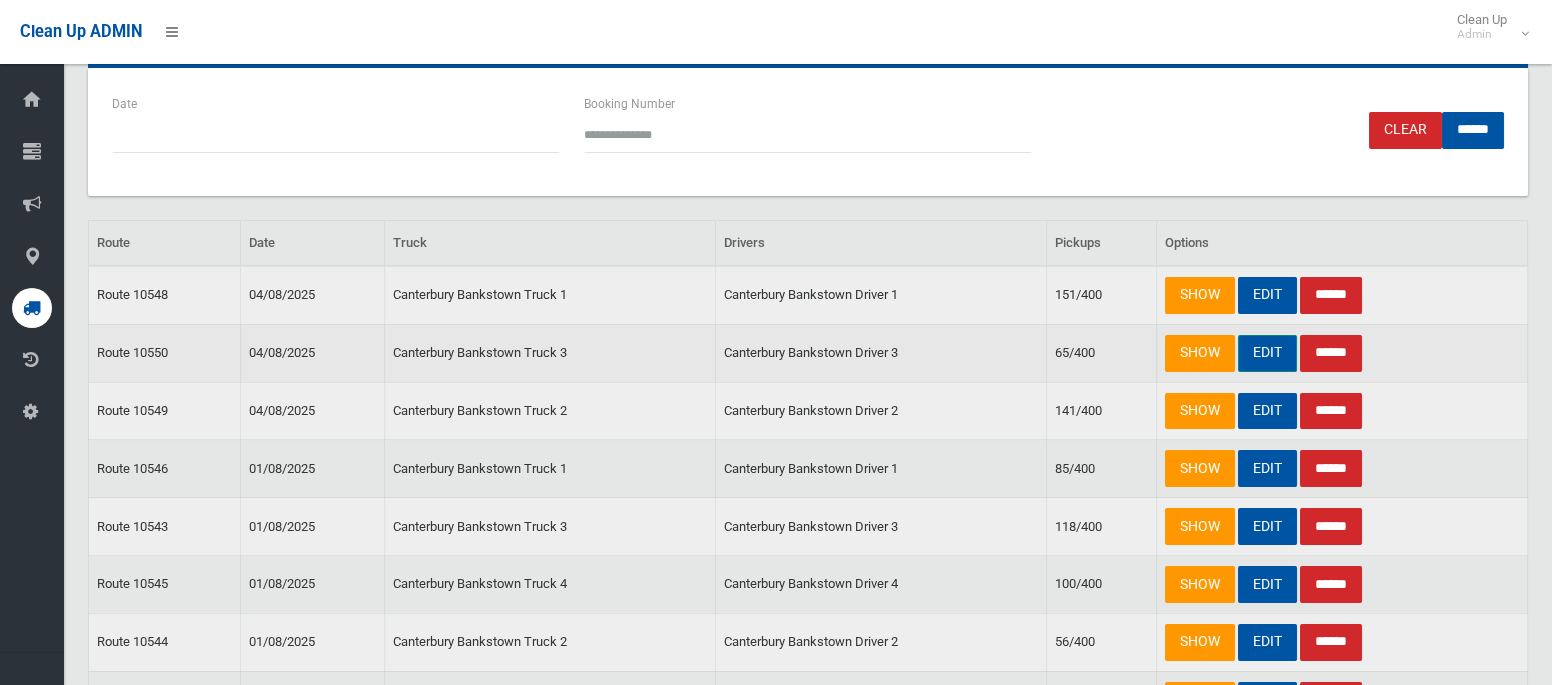 click on "EDIT" at bounding box center [1267, 353] 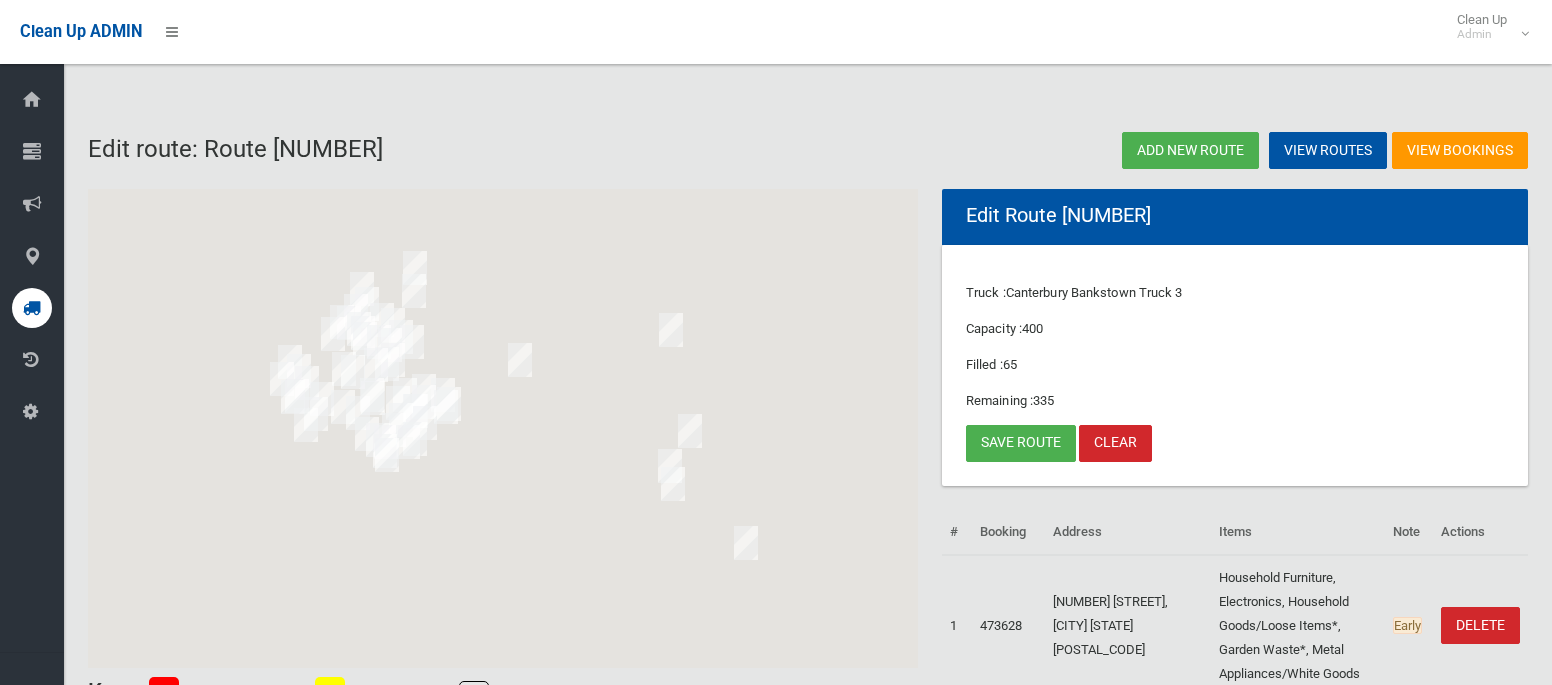scroll, scrollTop: 0, scrollLeft: 0, axis: both 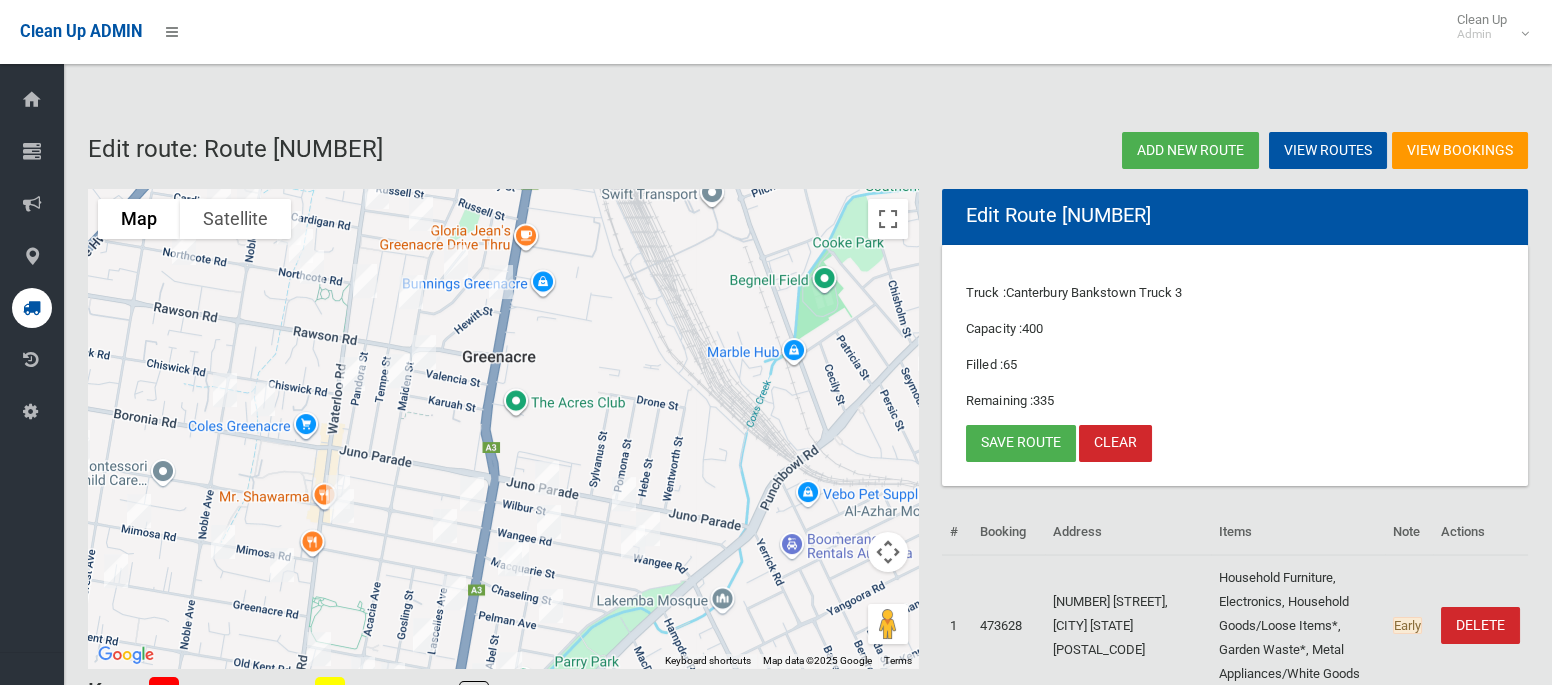 click at bounding box center (338, 492) 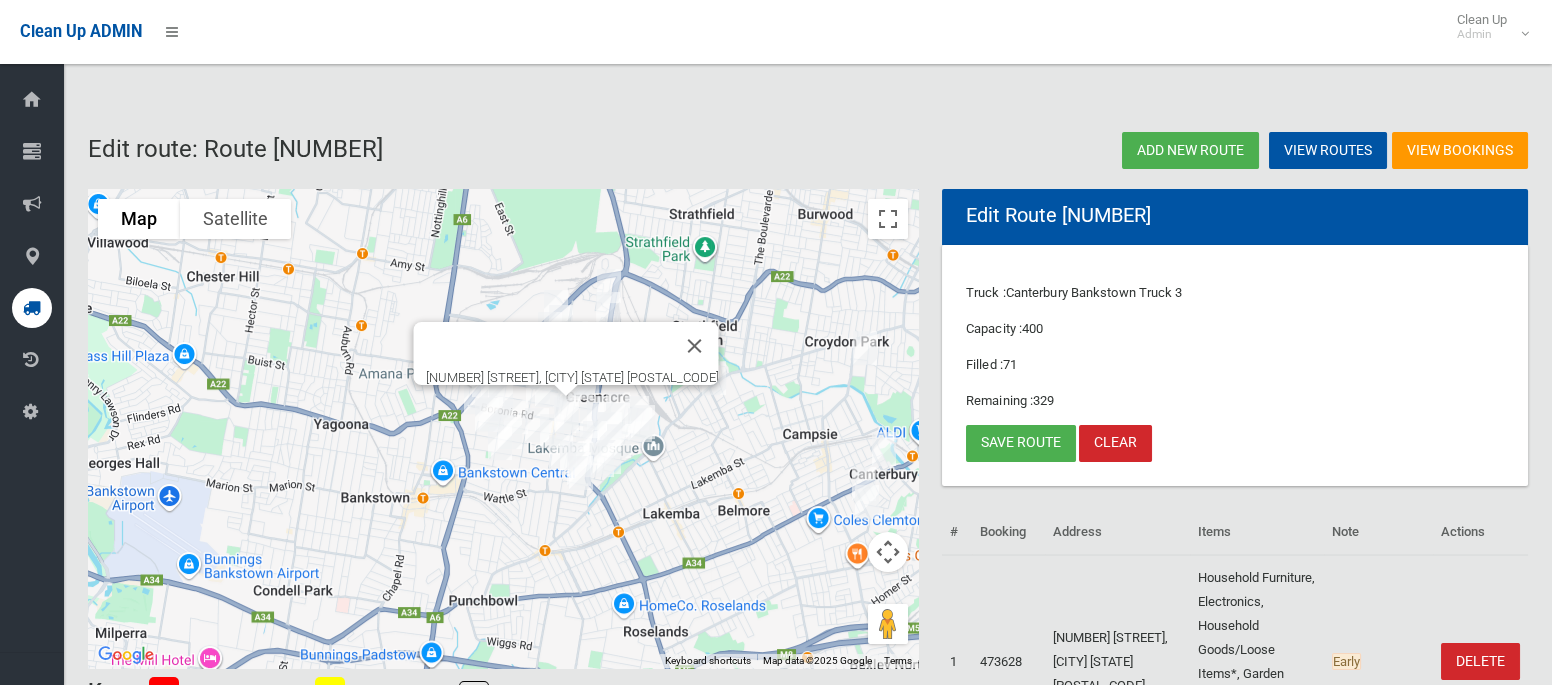 click at bounding box center (714, 378) 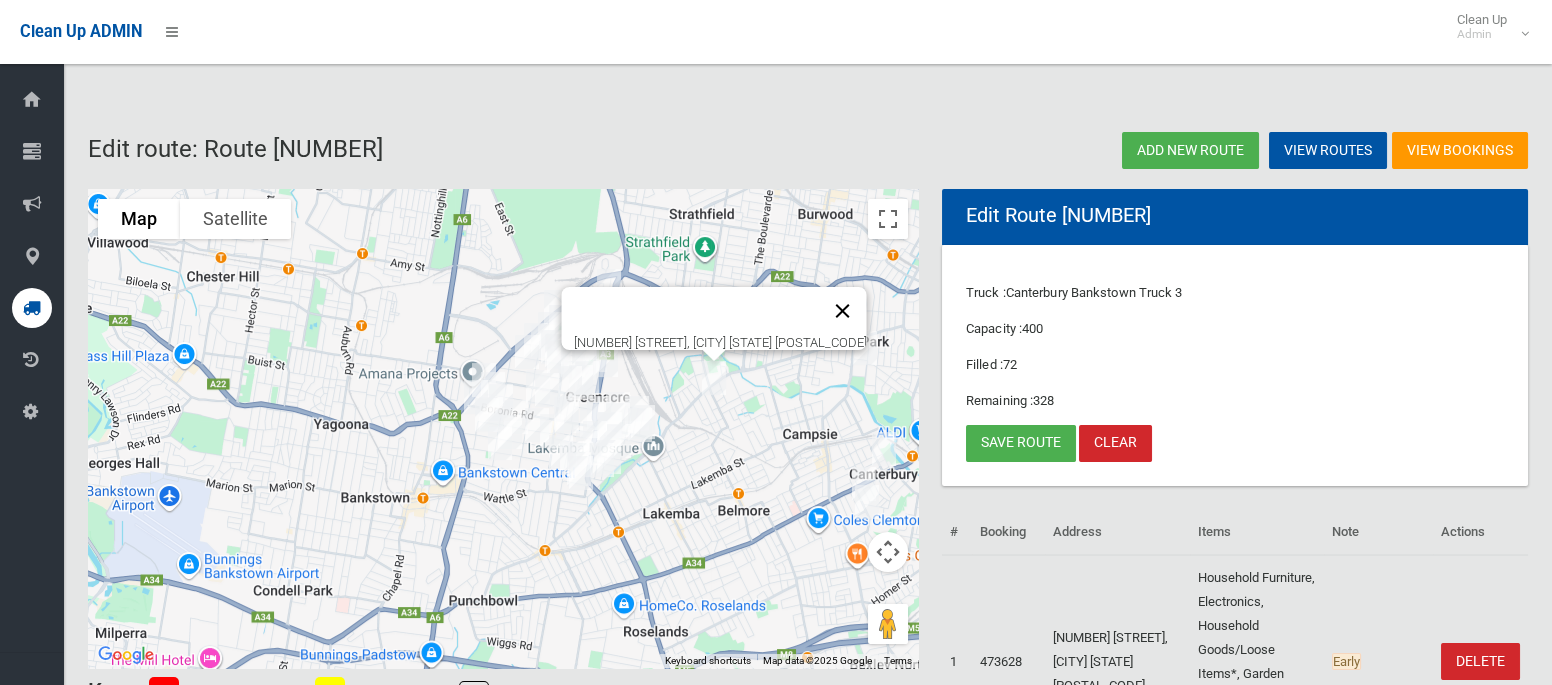 click at bounding box center [843, 311] 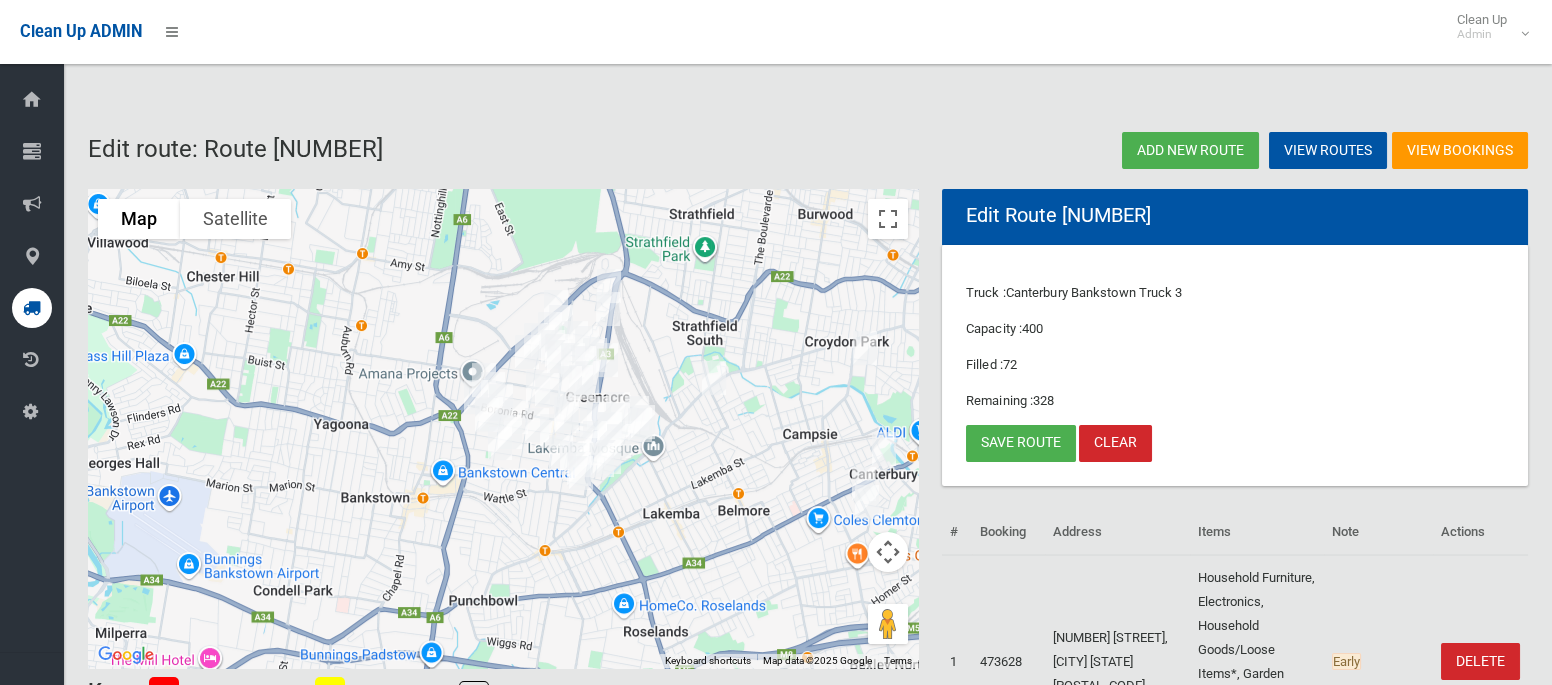 click at bounding box center [865, 348] 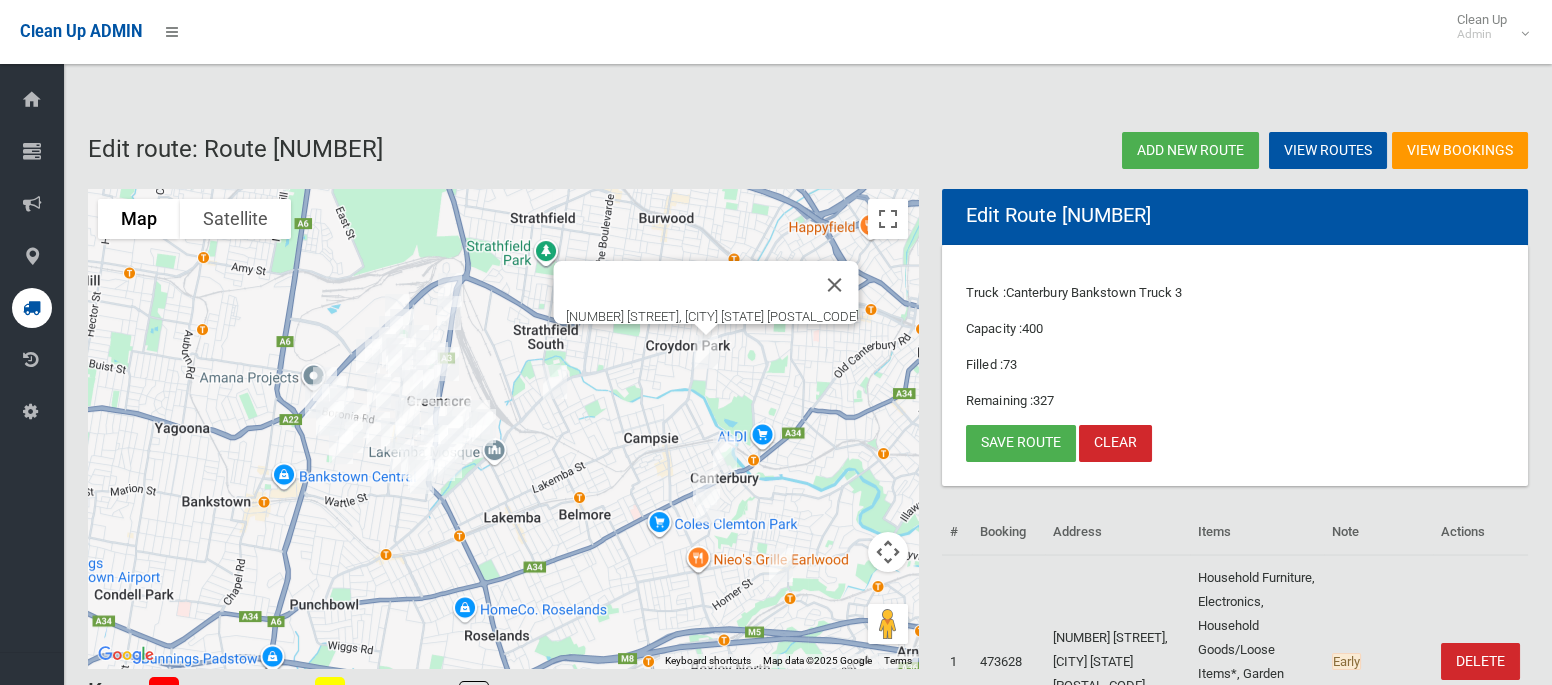 click at bounding box center [725, 453] 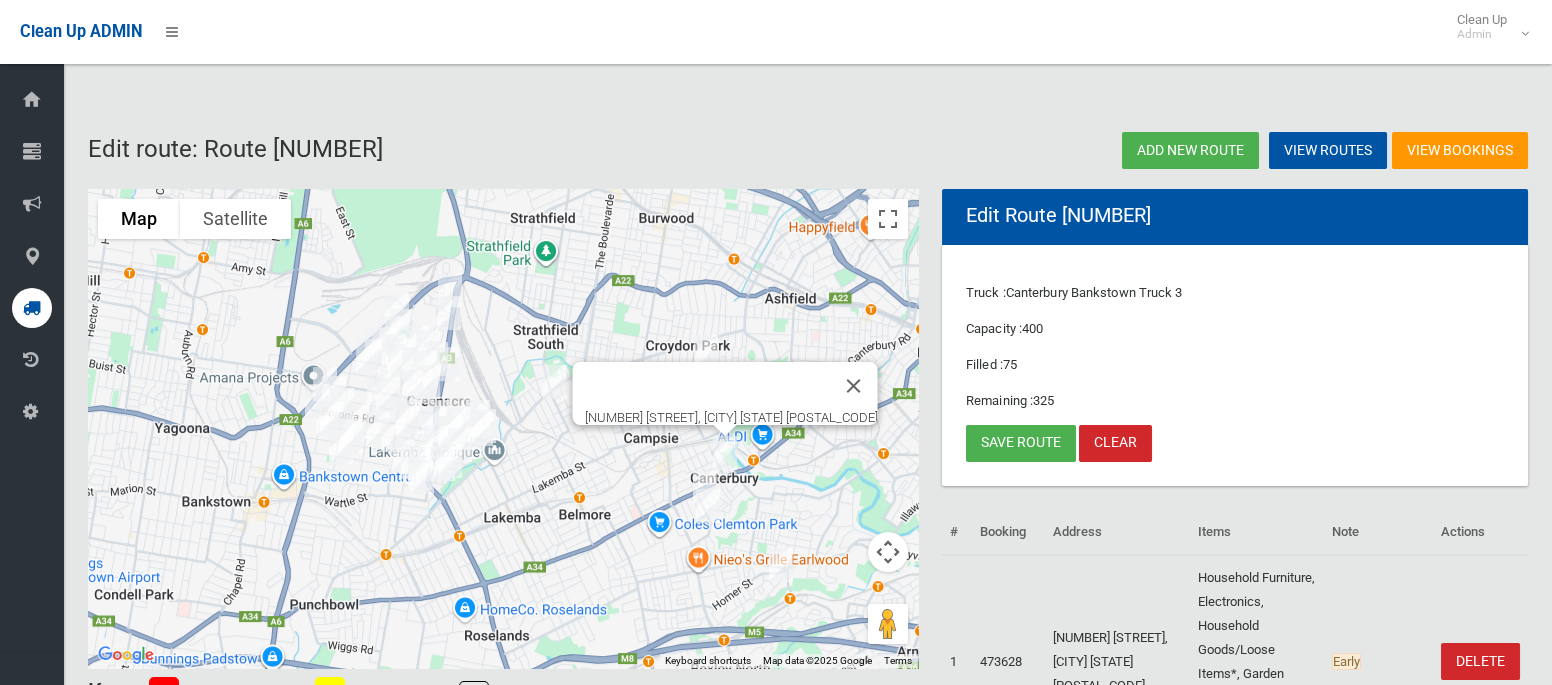 click at bounding box center [708, 506] 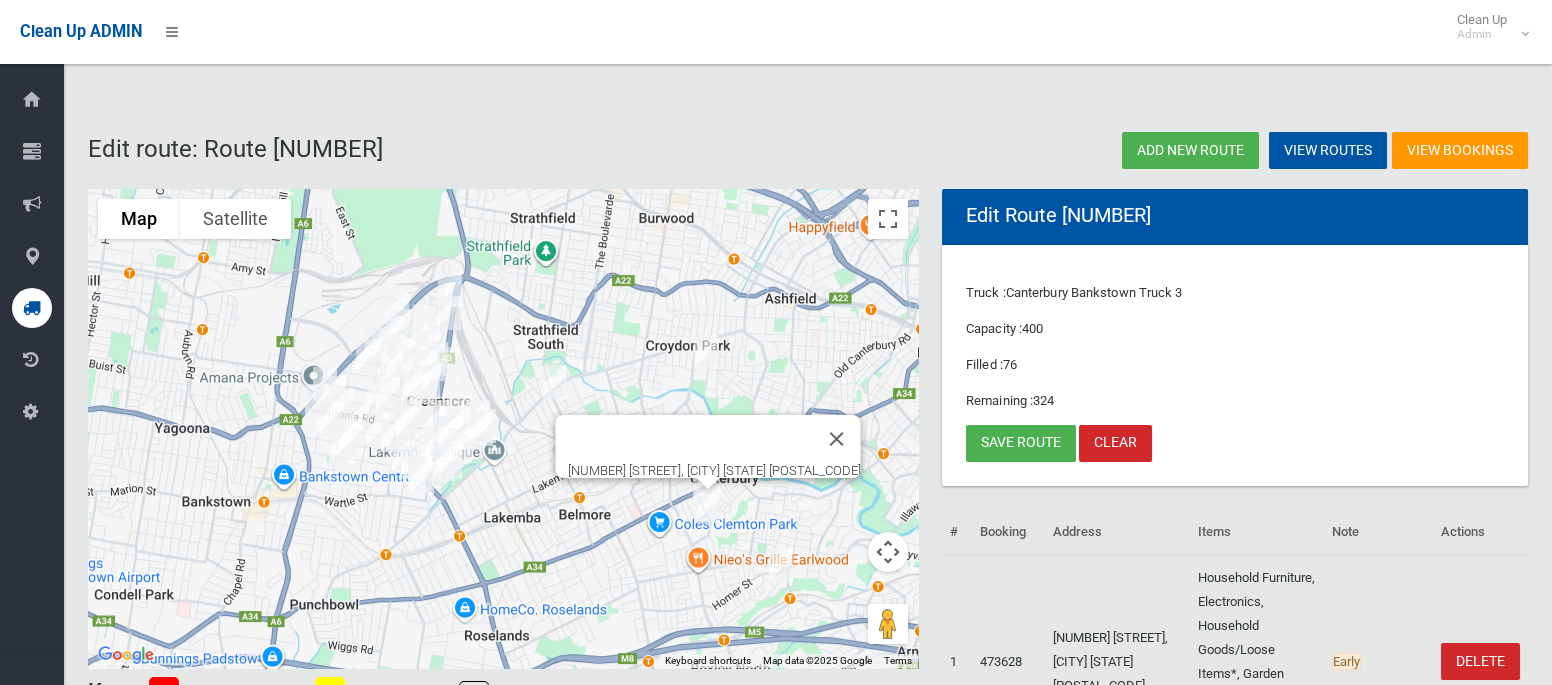 click at bounding box center [708, 506] 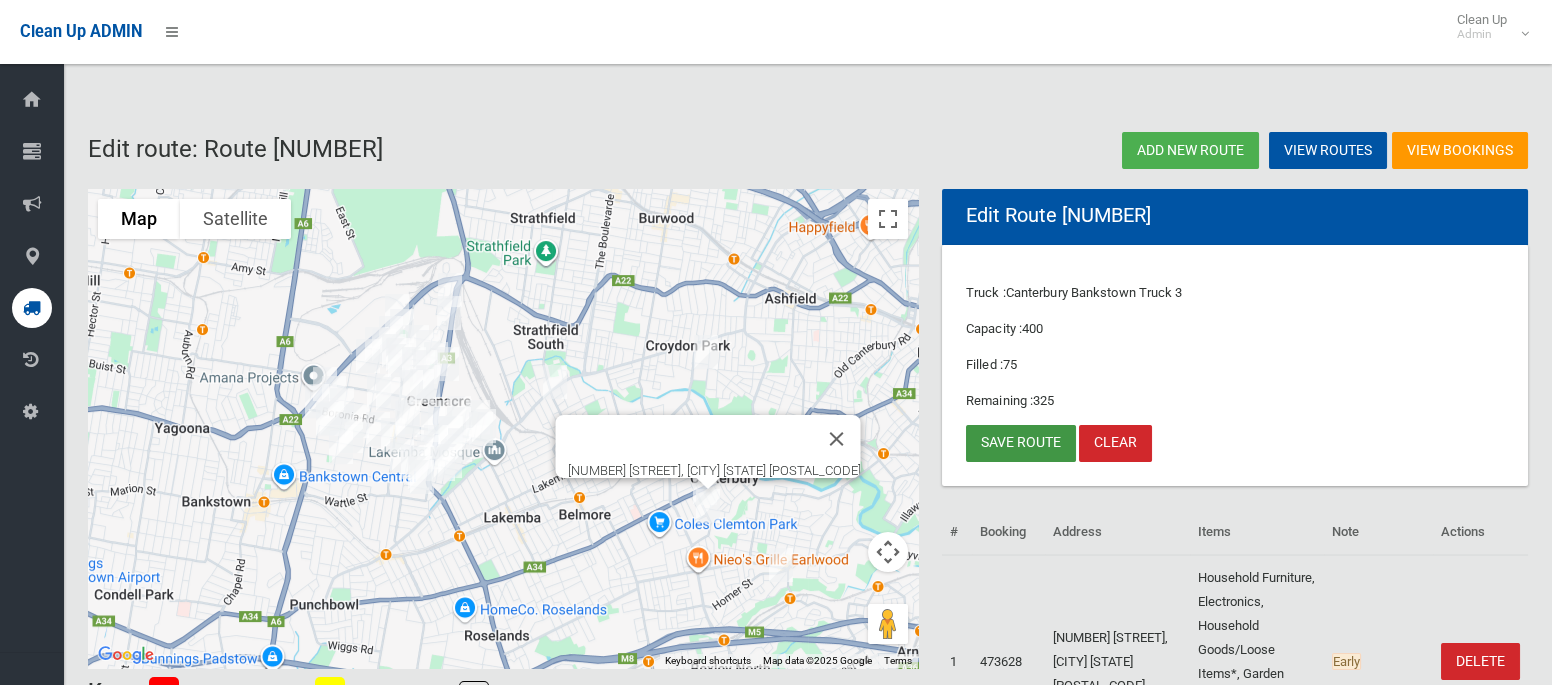 click on "Save route" at bounding box center (1021, 443) 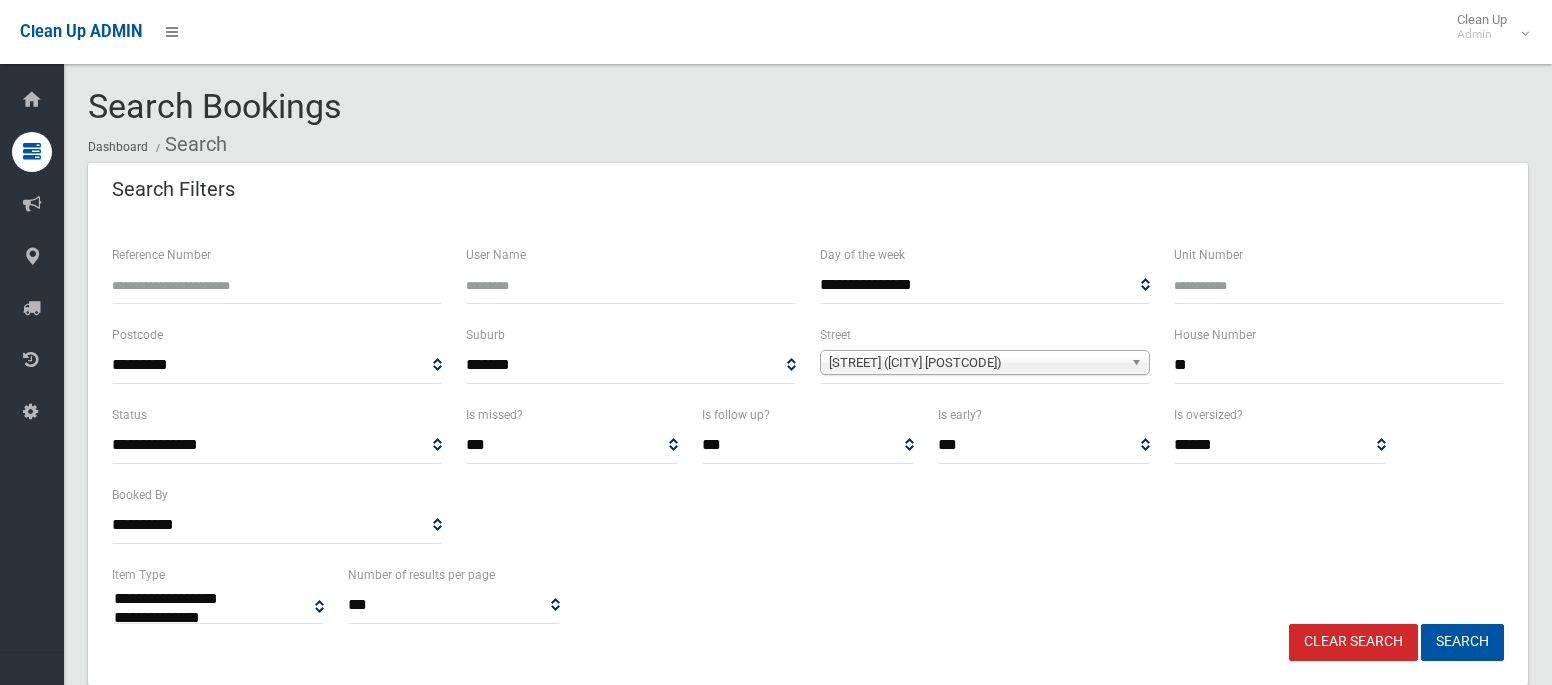 select 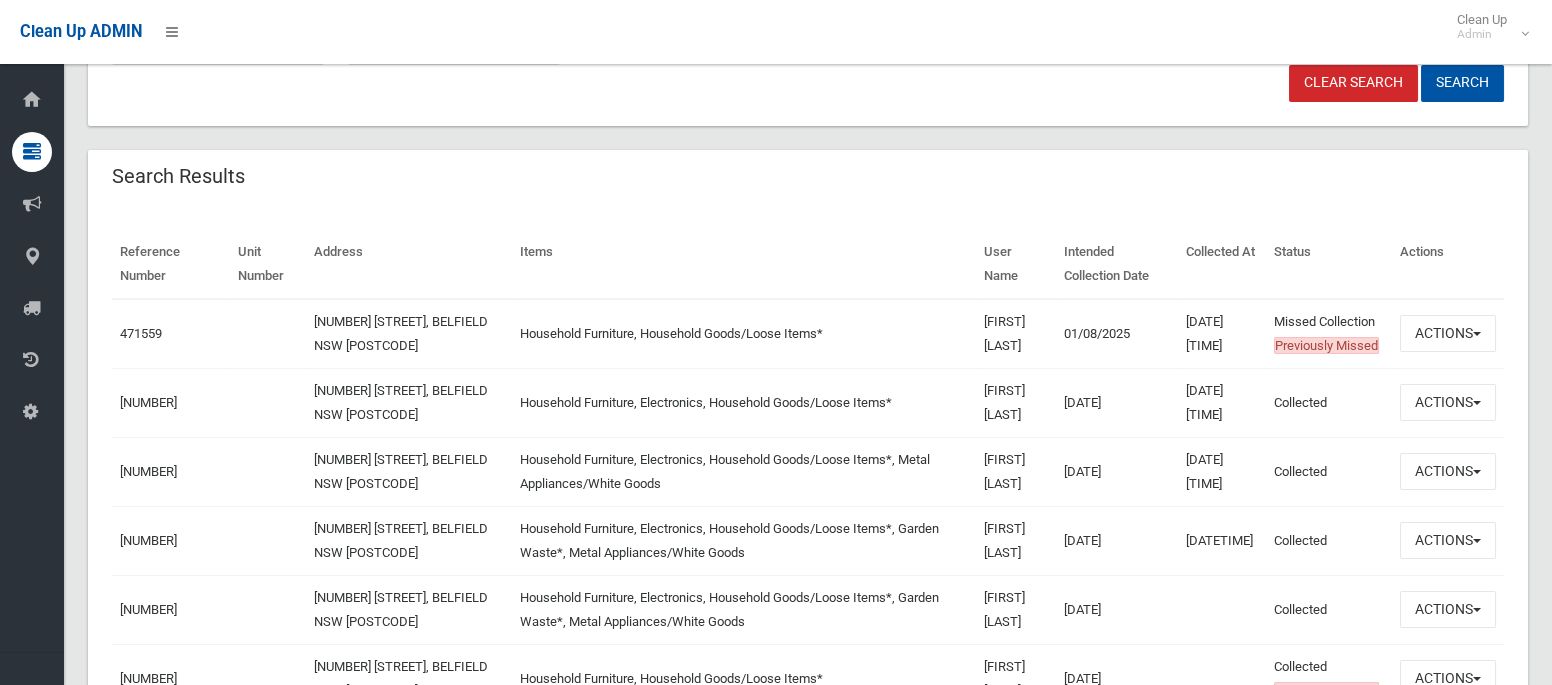 scroll, scrollTop: 563, scrollLeft: 0, axis: vertical 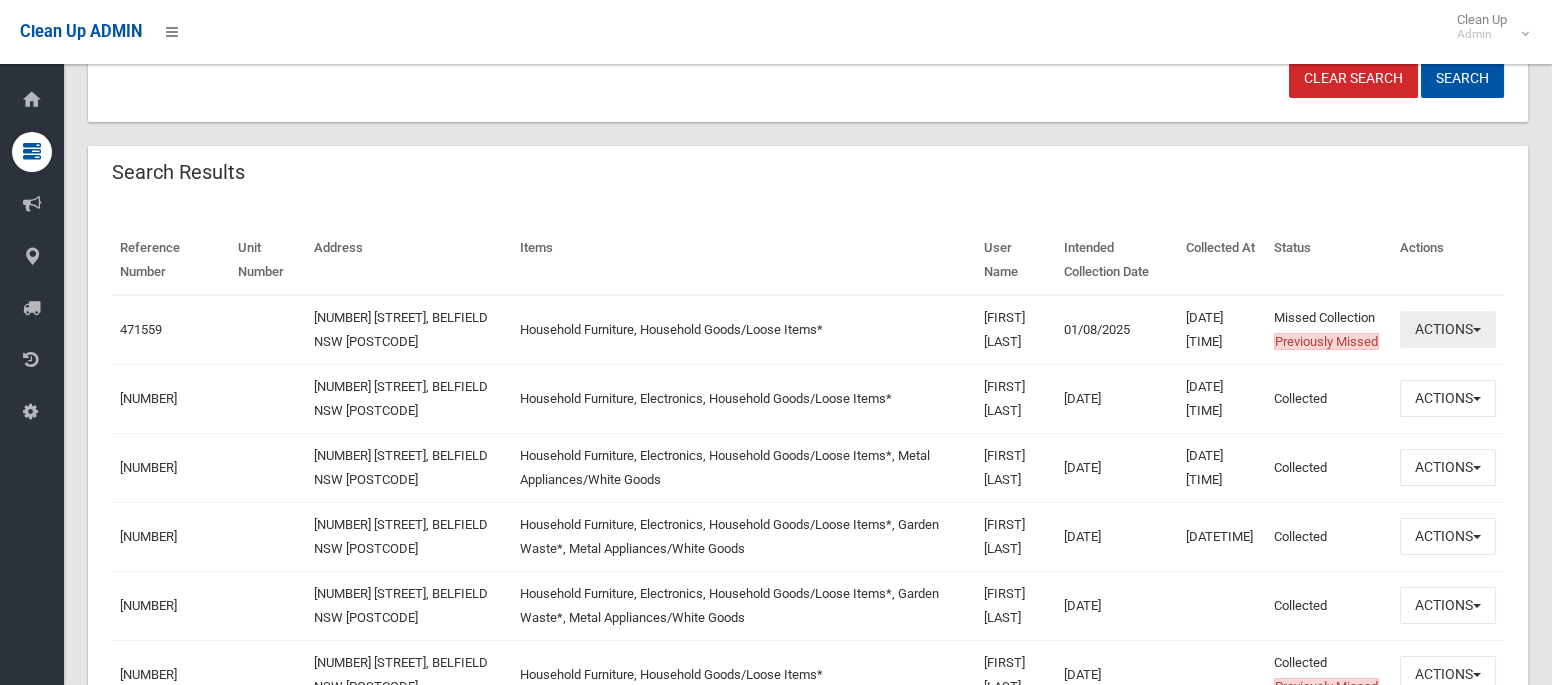 click on "Actions" at bounding box center (1448, 329) 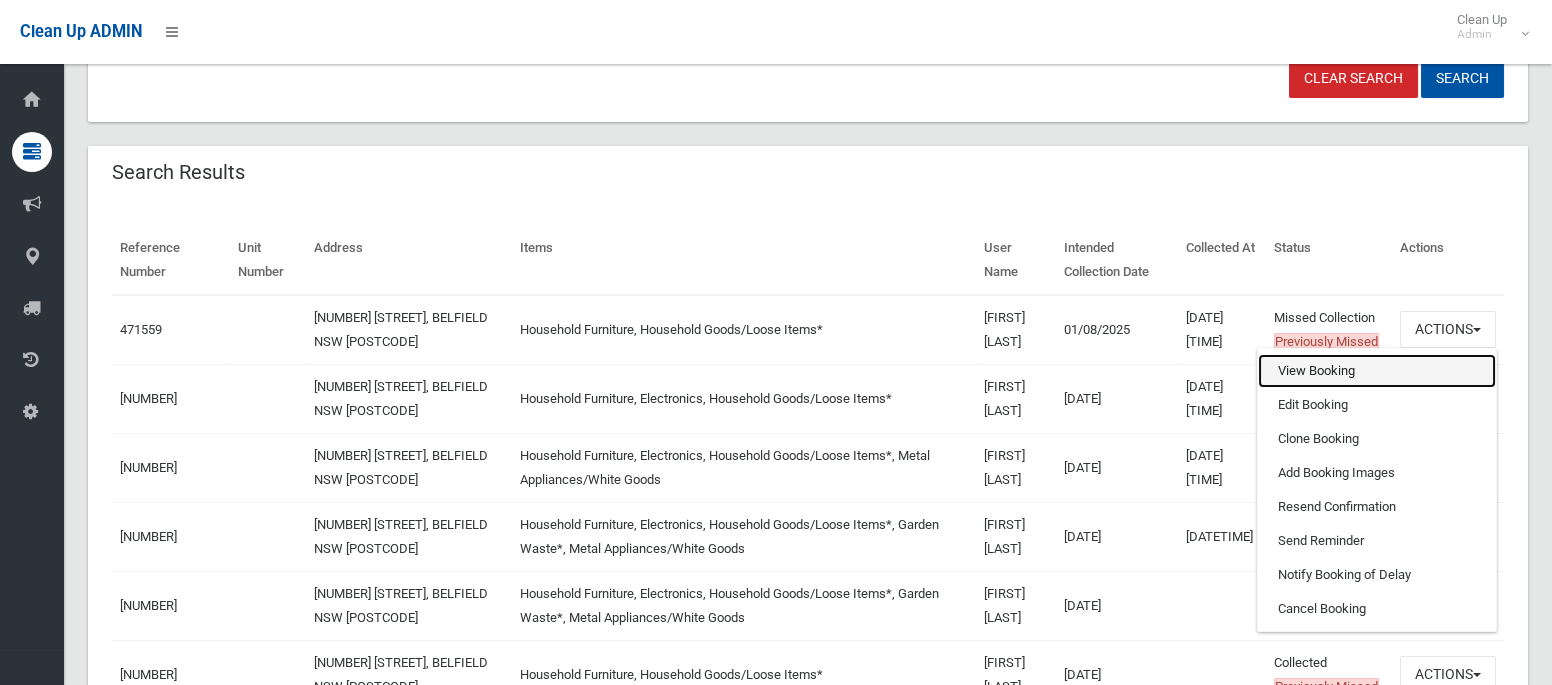 click on "View Booking" at bounding box center [1377, 371] 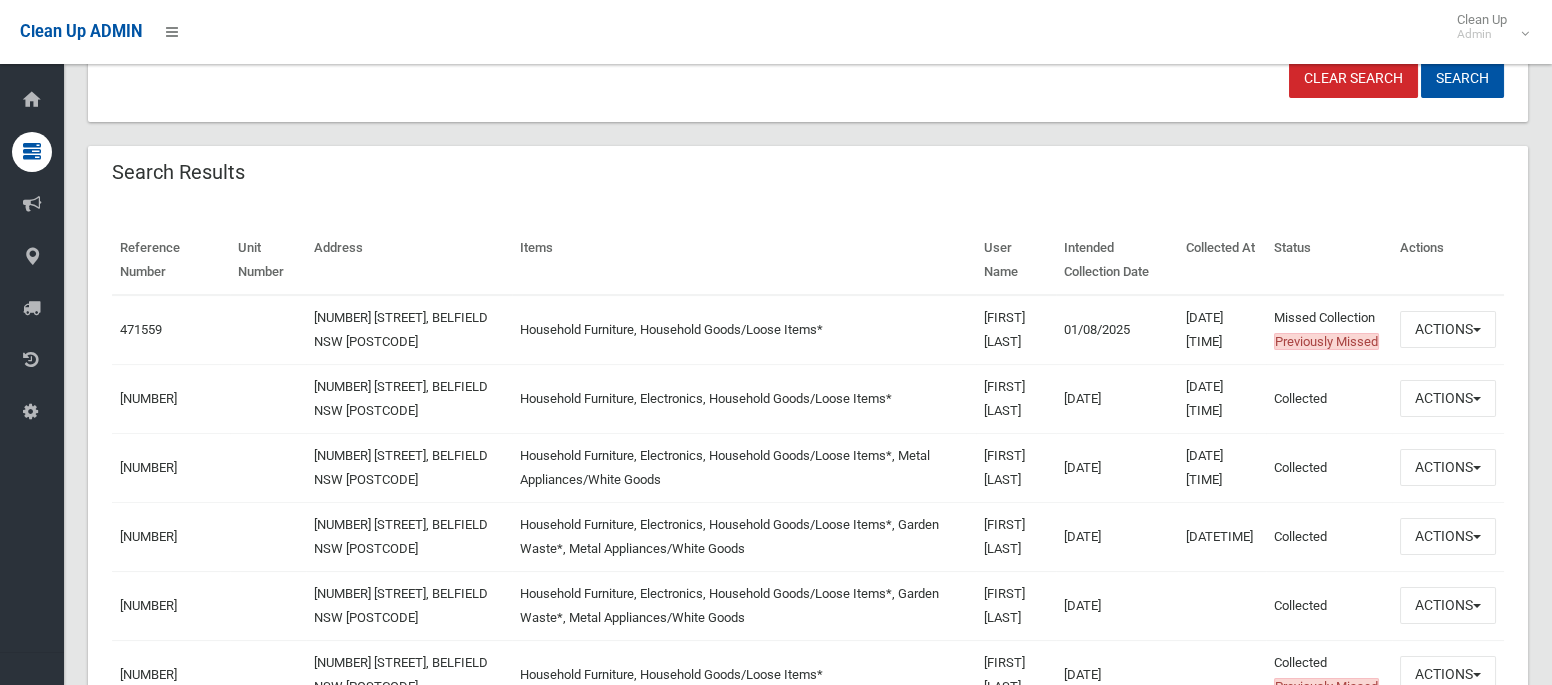 scroll, scrollTop: 0, scrollLeft: 0, axis: both 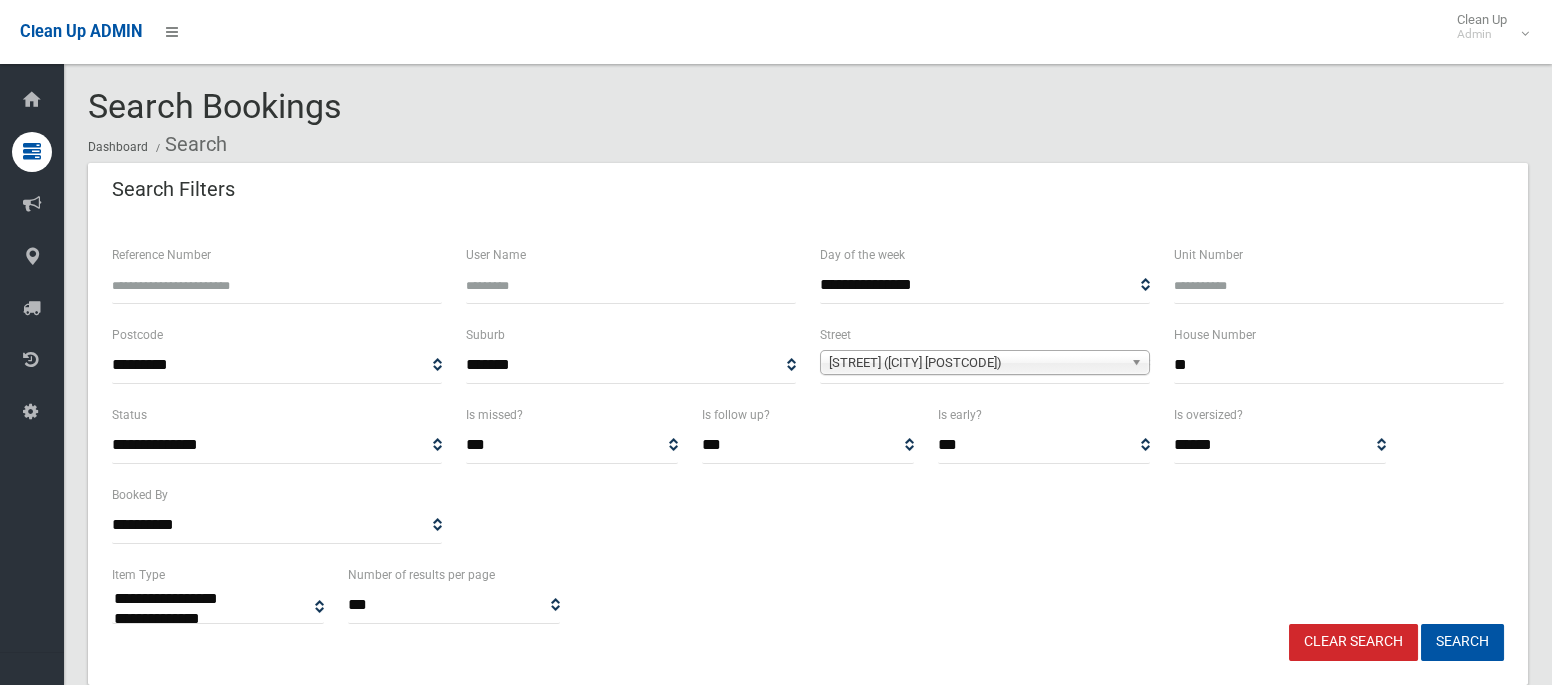 click on "**" at bounding box center (1339, 365) 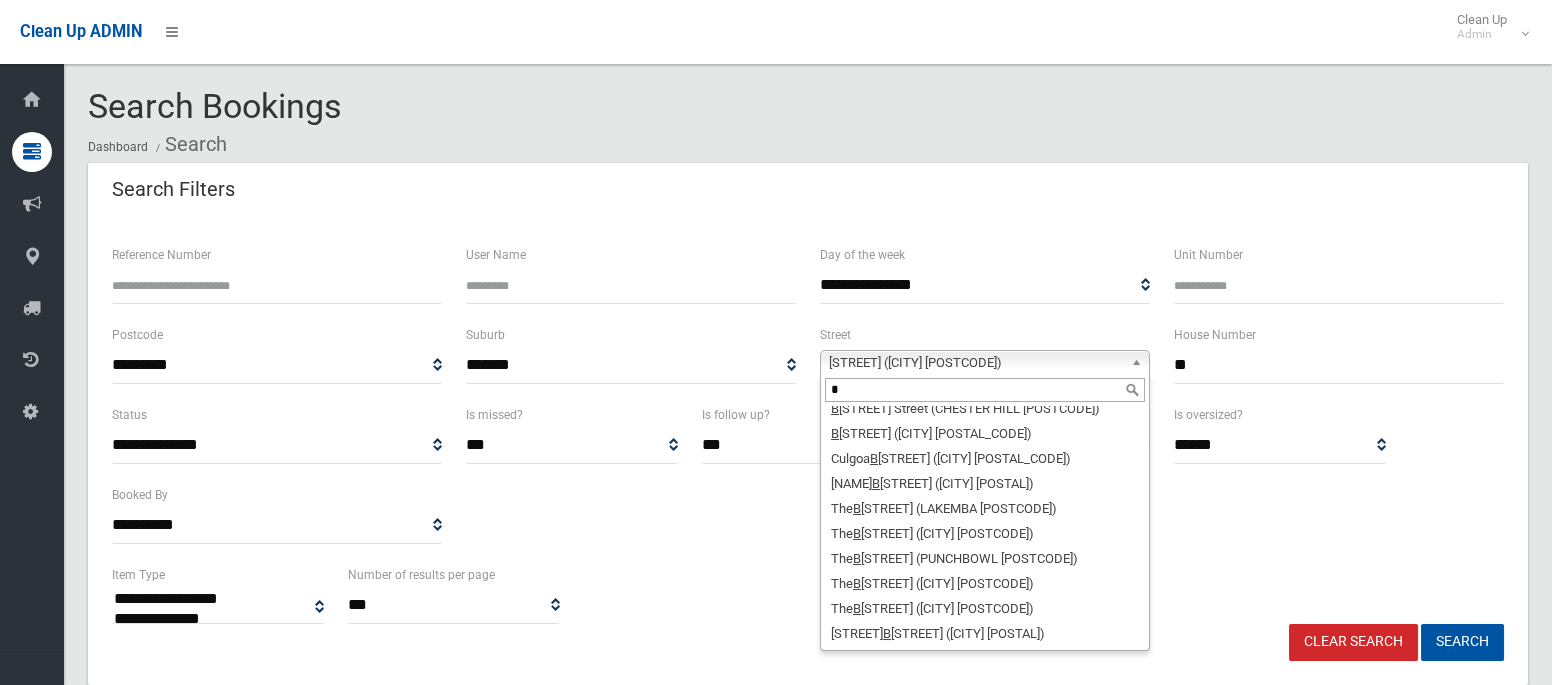 scroll, scrollTop: 0, scrollLeft: 0, axis: both 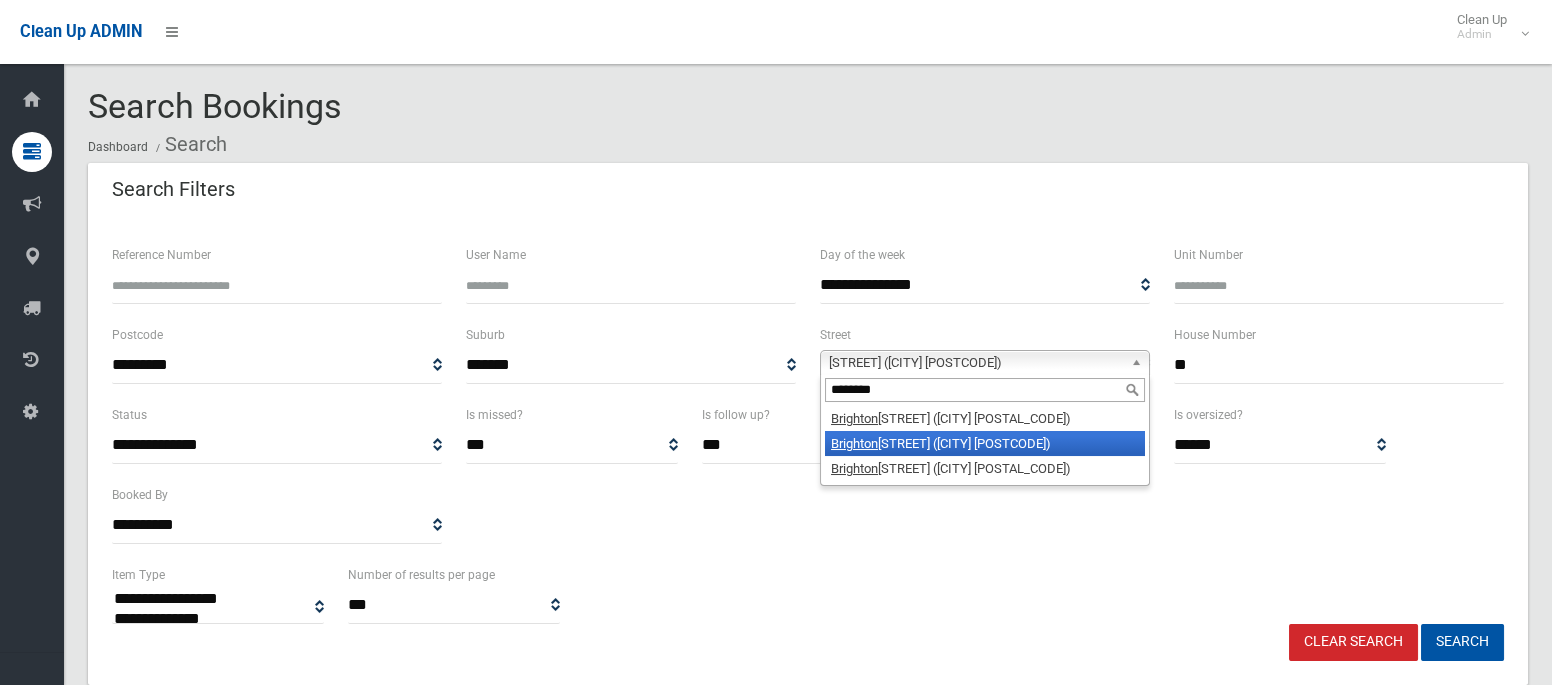 type on "********" 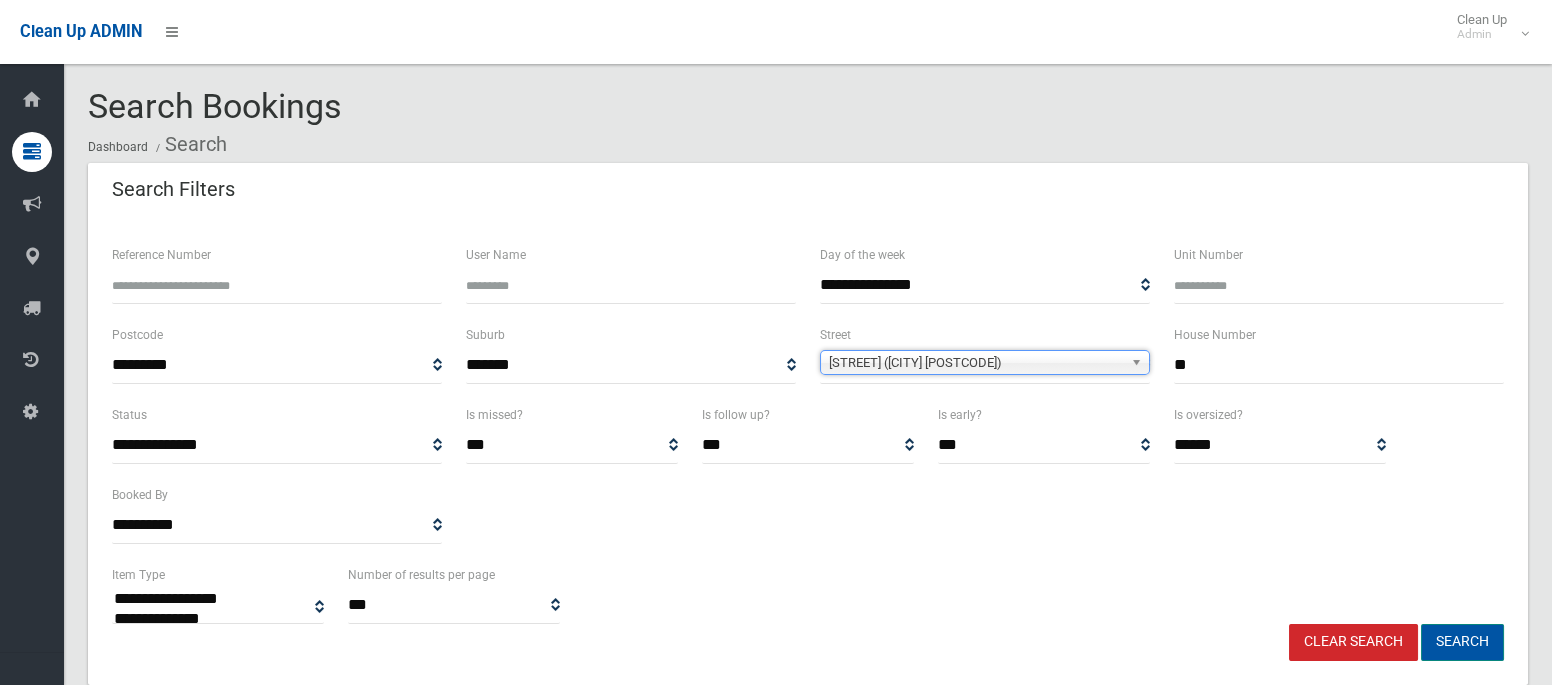 click on "Search" at bounding box center [1462, 642] 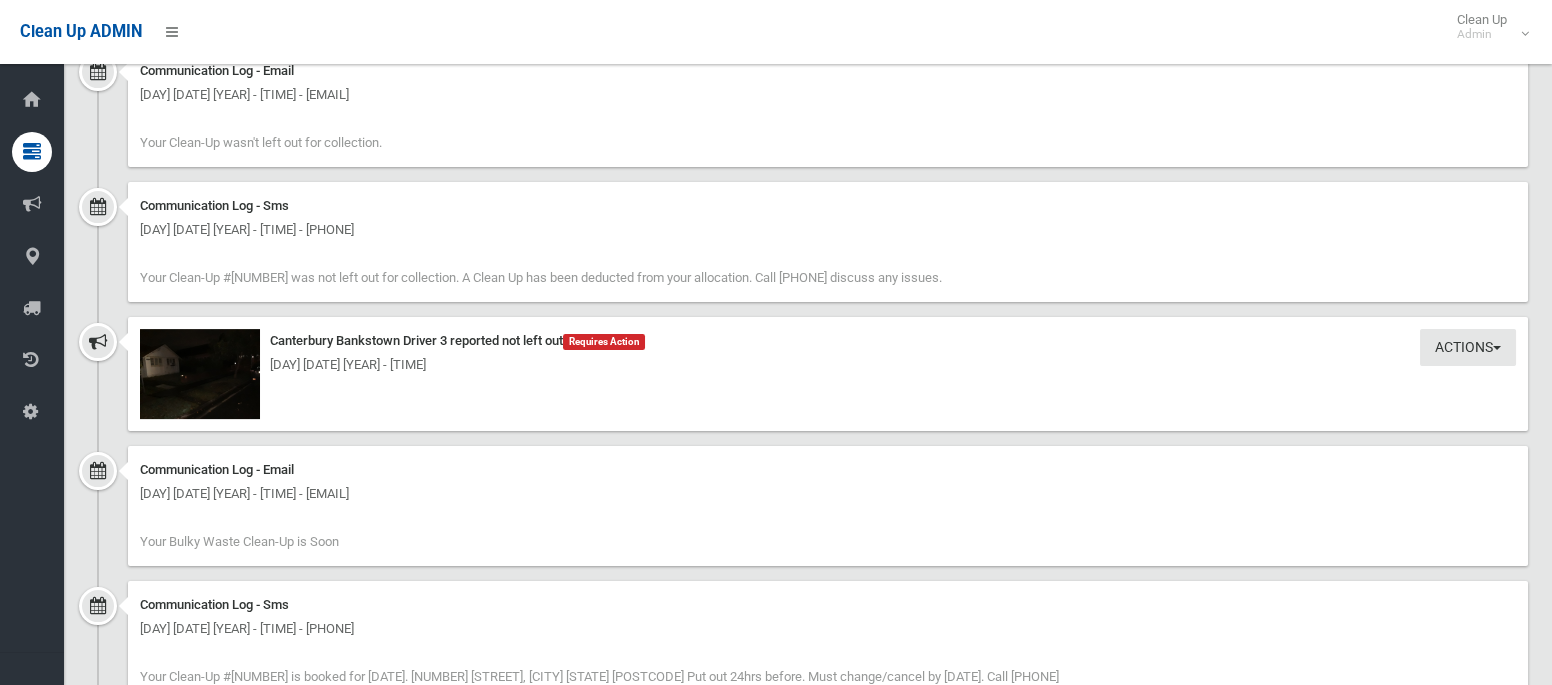 scroll, scrollTop: 1669, scrollLeft: 0, axis: vertical 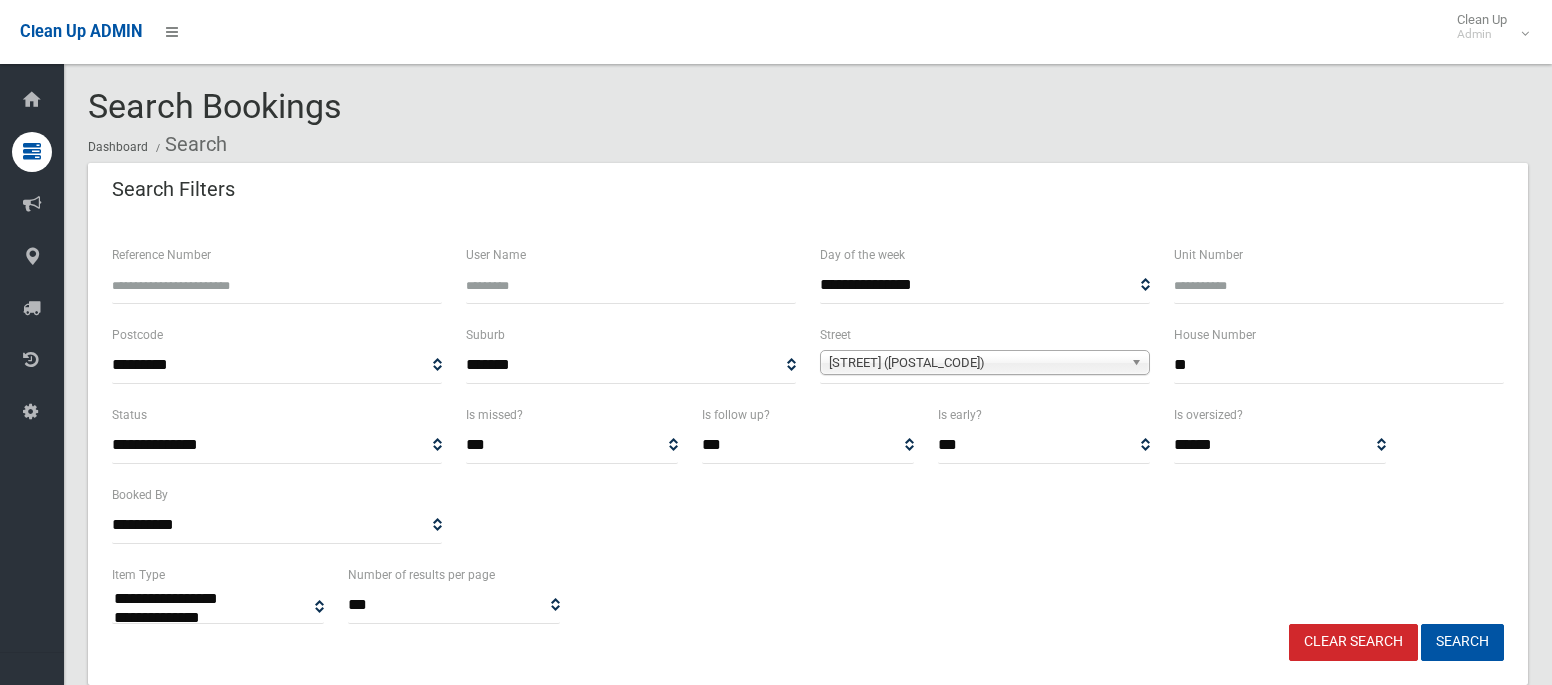 select 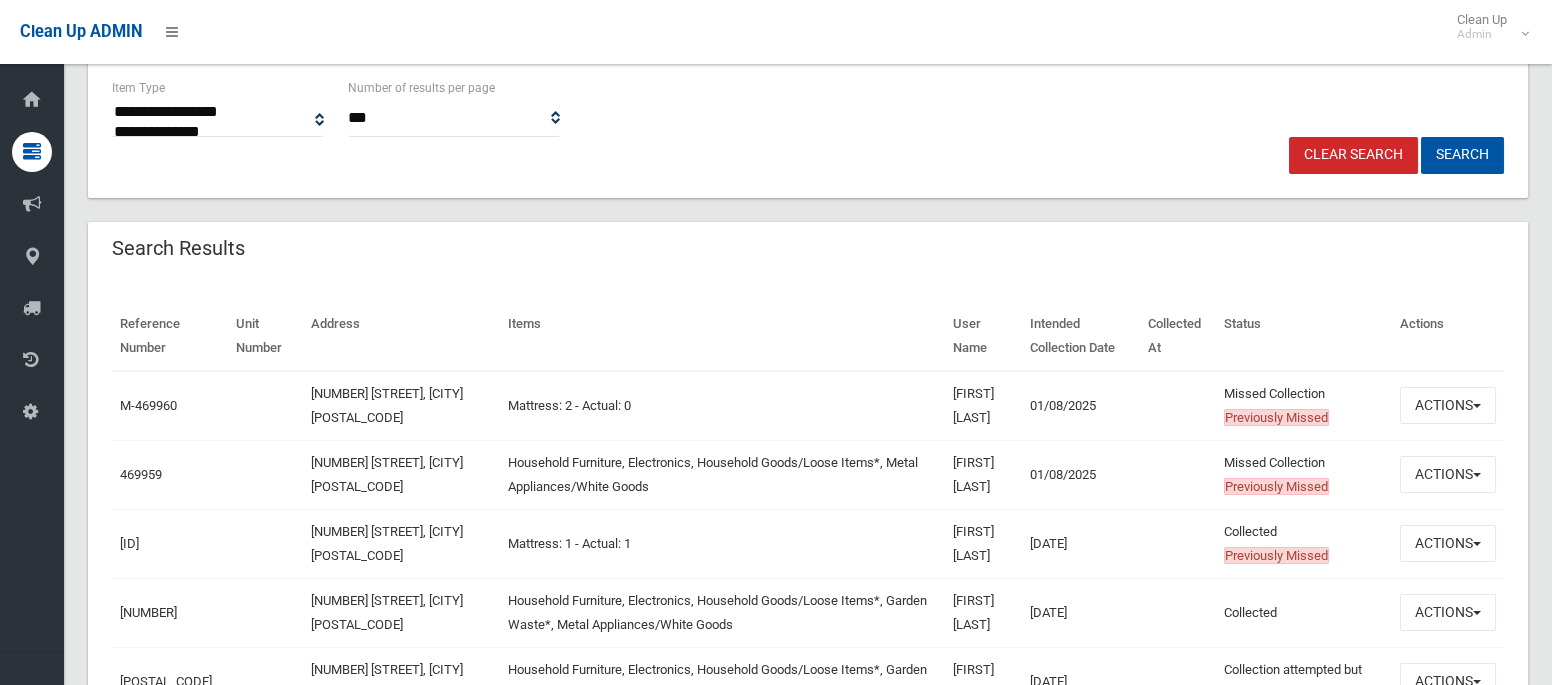scroll, scrollTop: 618, scrollLeft: 0, axis: vertical 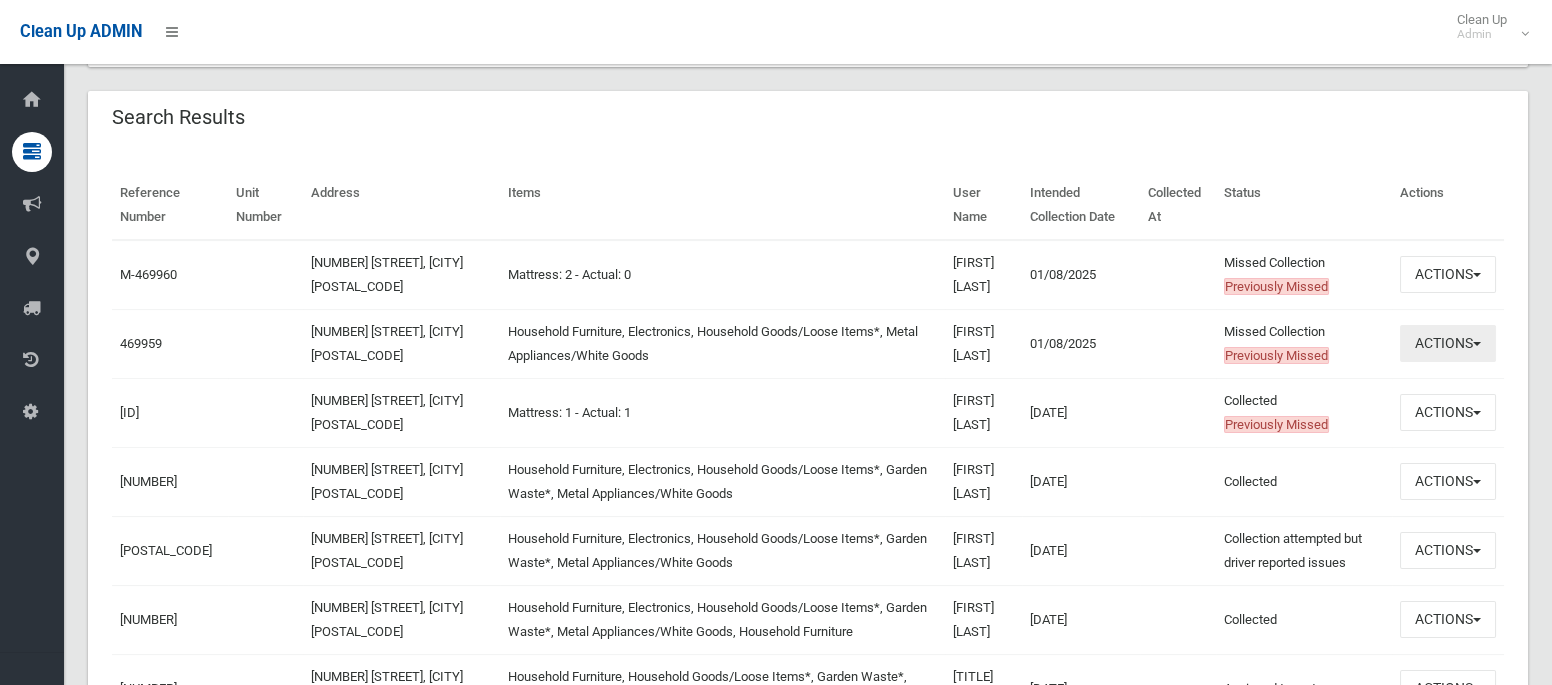 click on "Actions" at bounding box center (1448, 343) 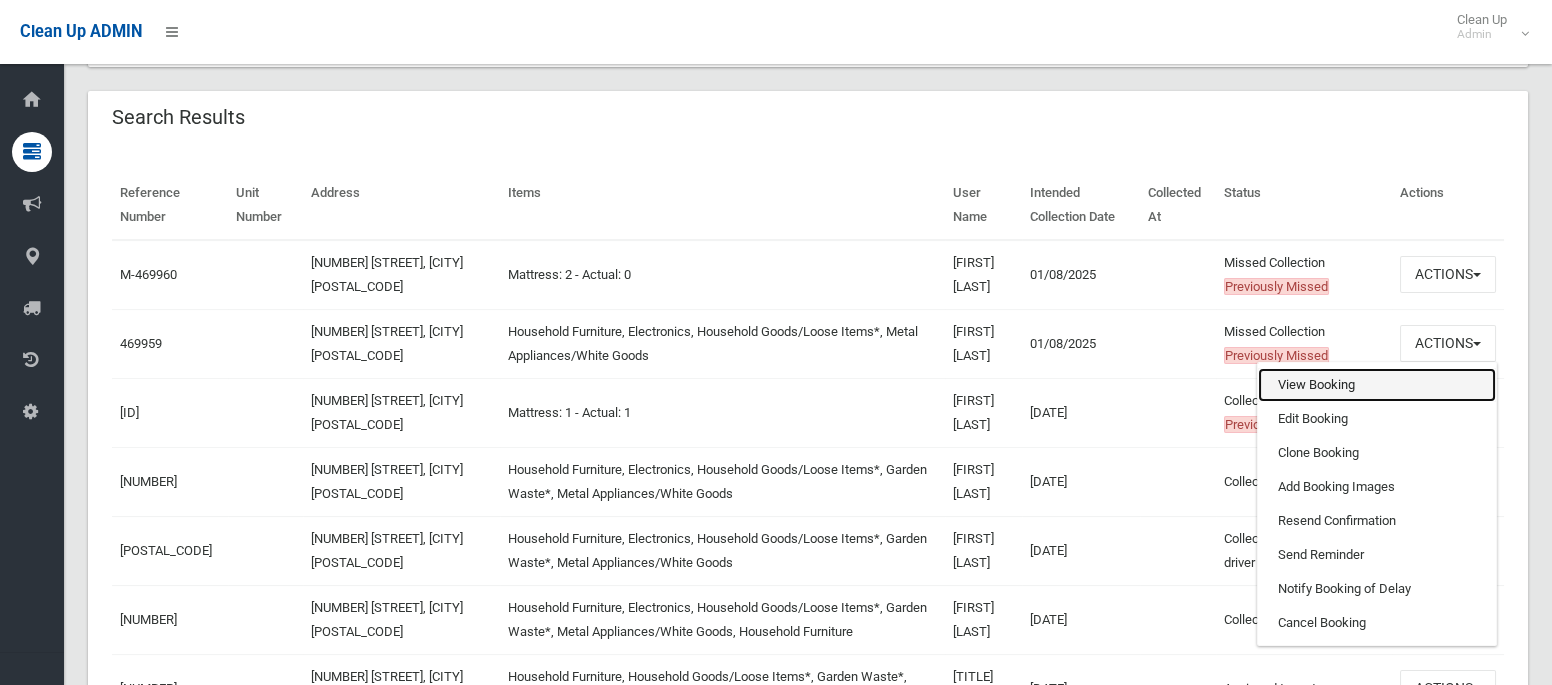 click on "View Booking" at bounding box center (1377, 385) 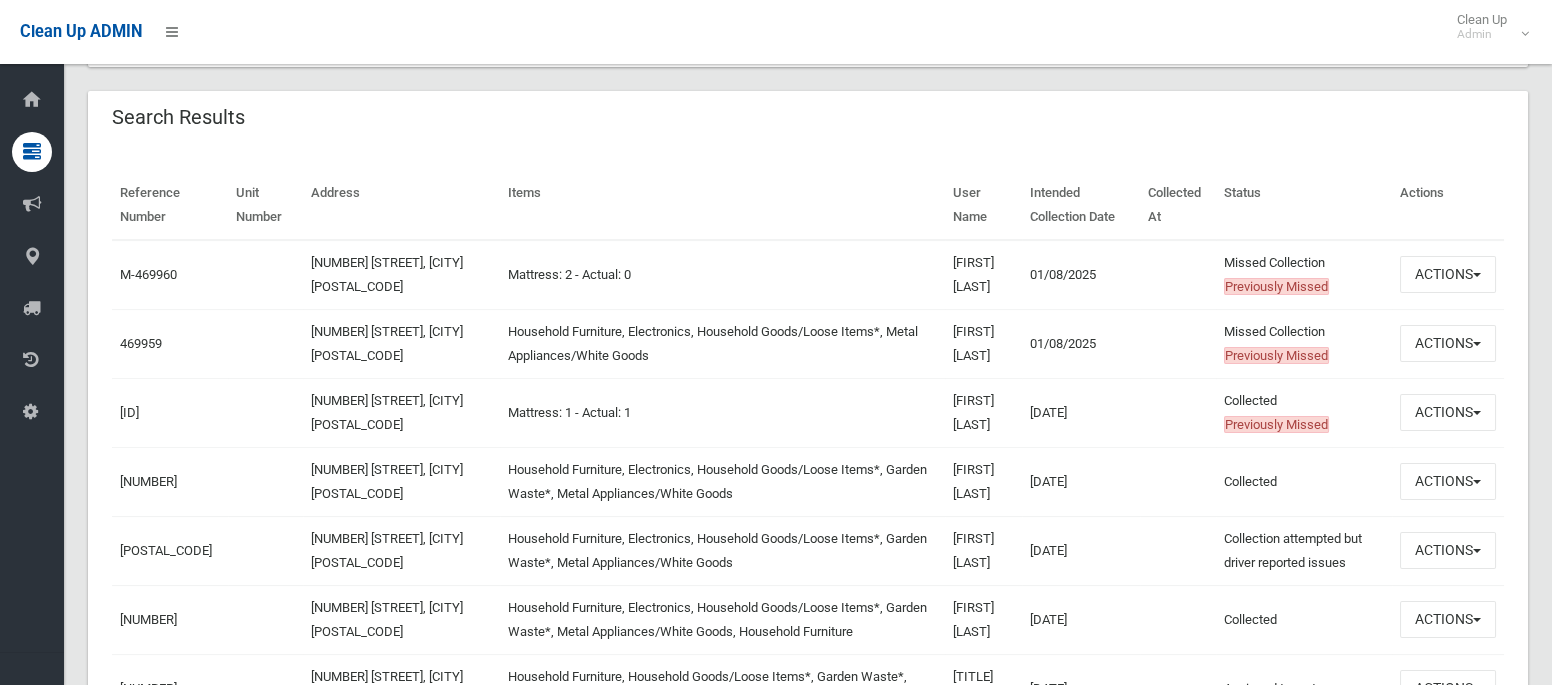 scroll, scrollTop: 0, scrollLeft: 0, axis: both 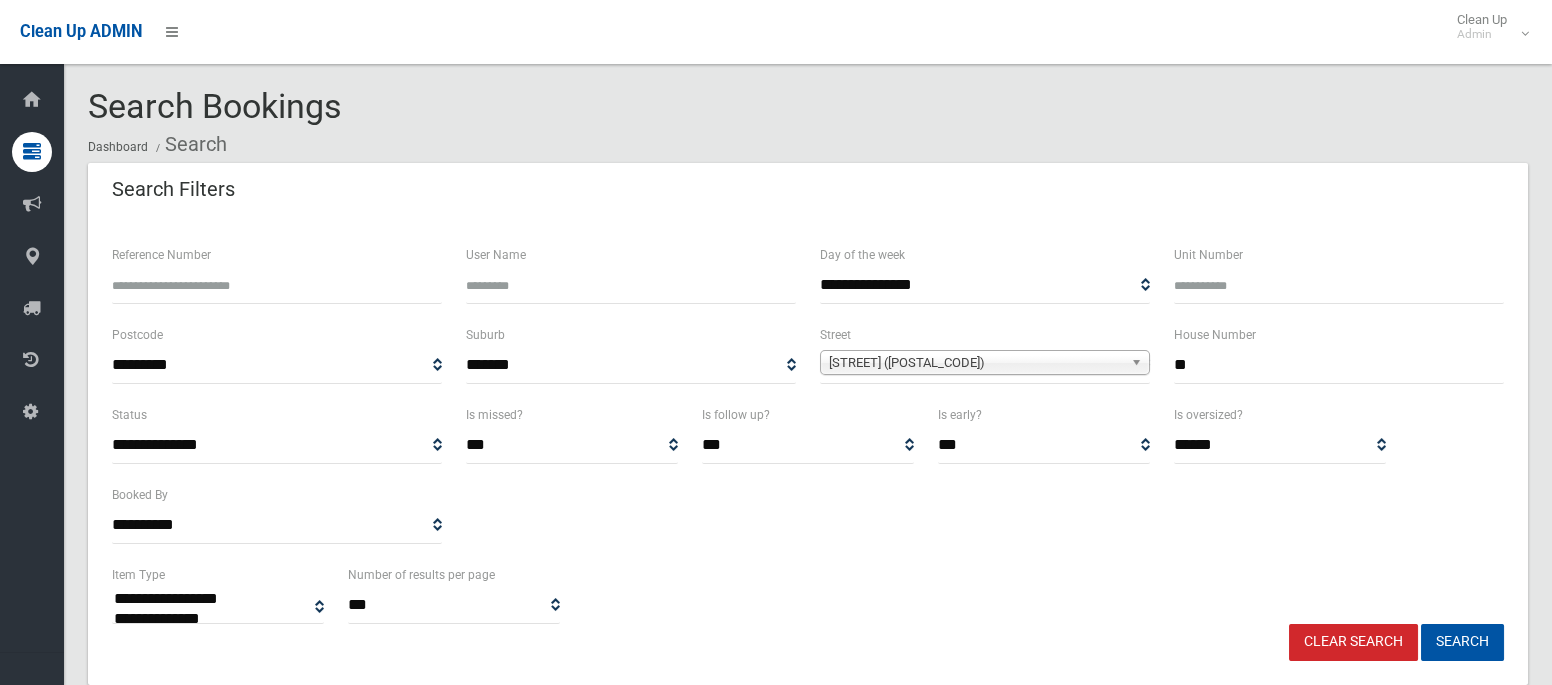 click on "**" at bounding box center (1339, 365) 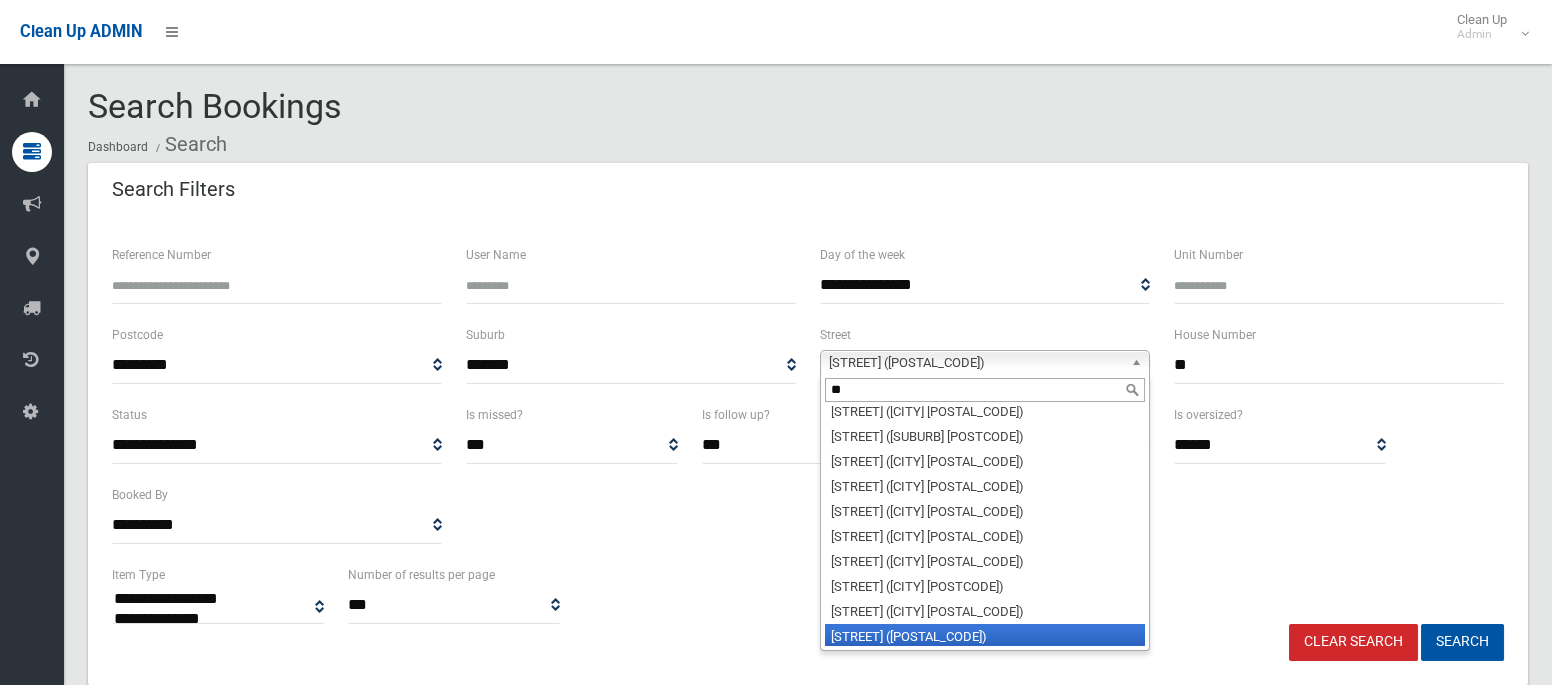 scroll, scrollTop: 0, scrollLeft: 0, axis: both 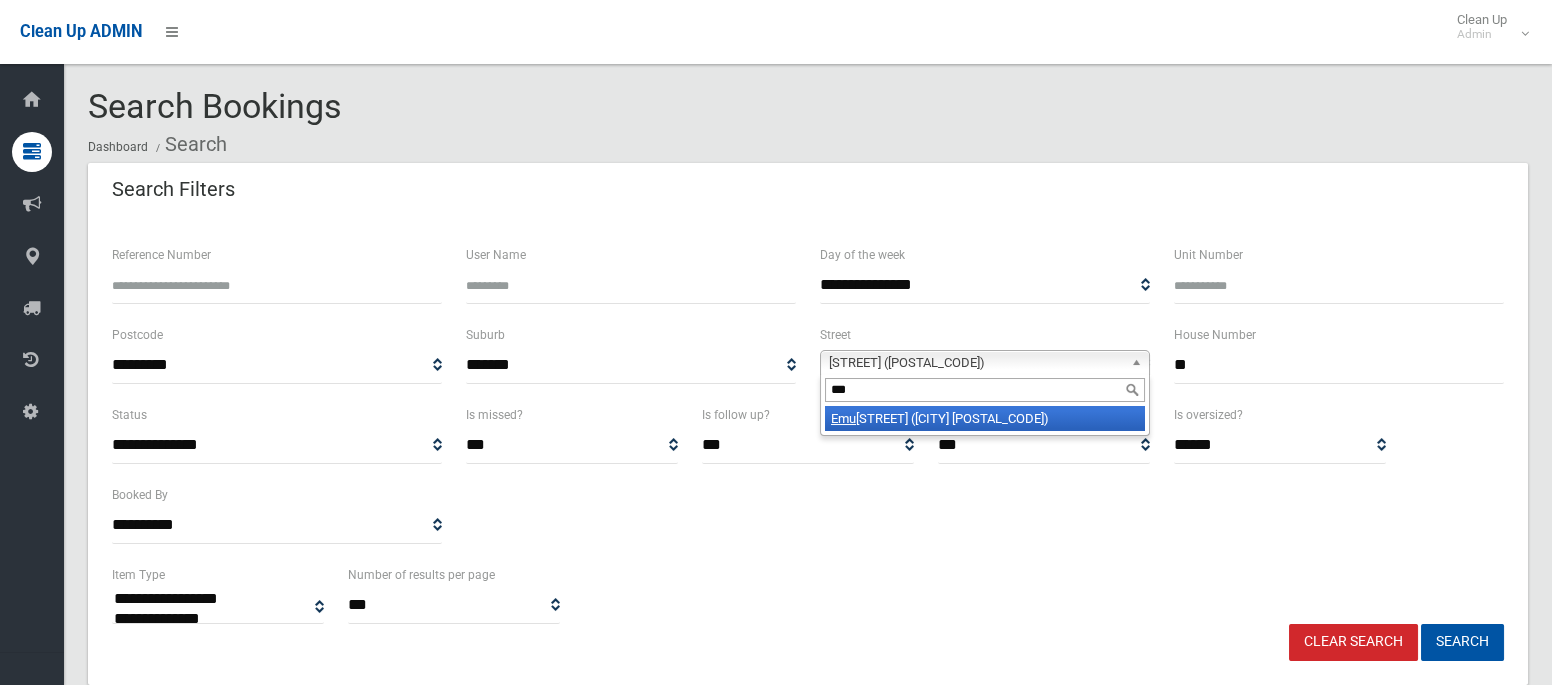 type on "***" 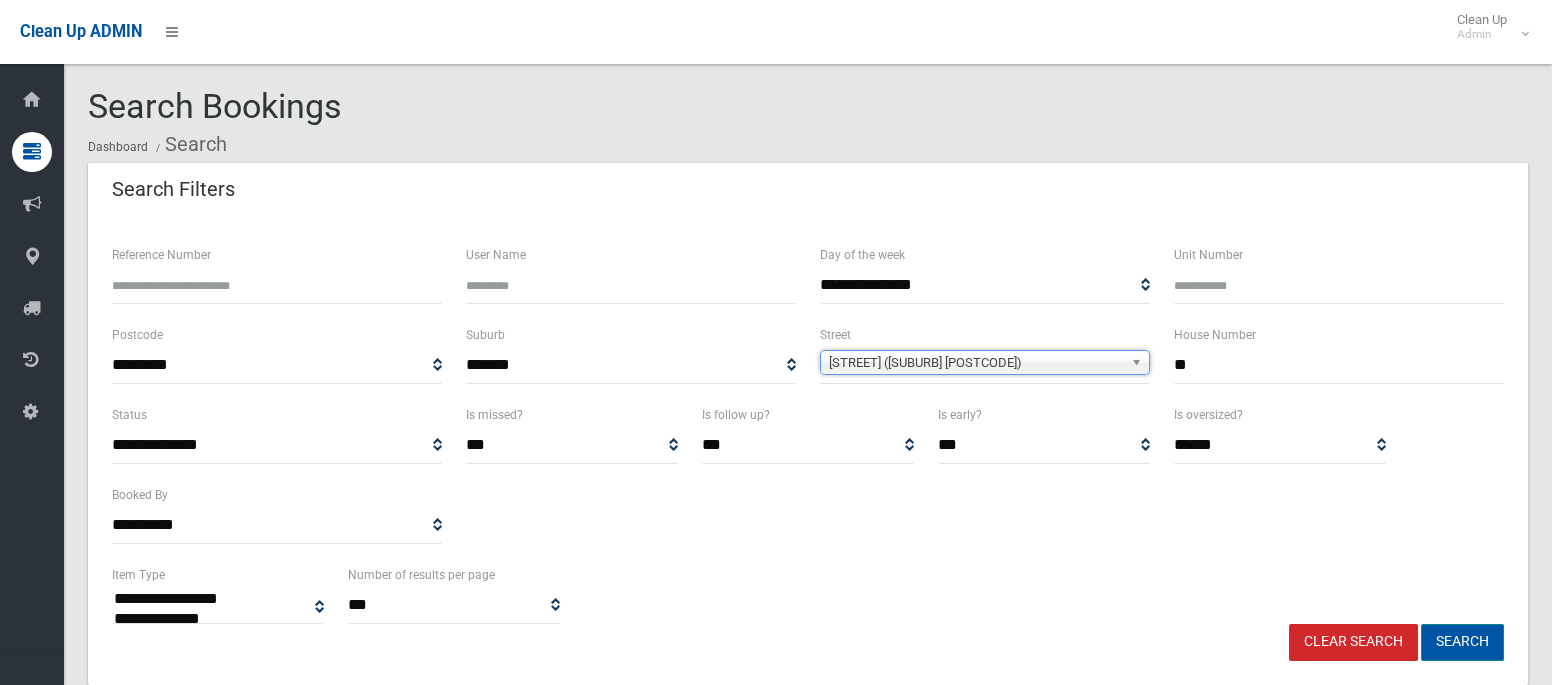 click on "Search" at bounding box center (1462, 642) 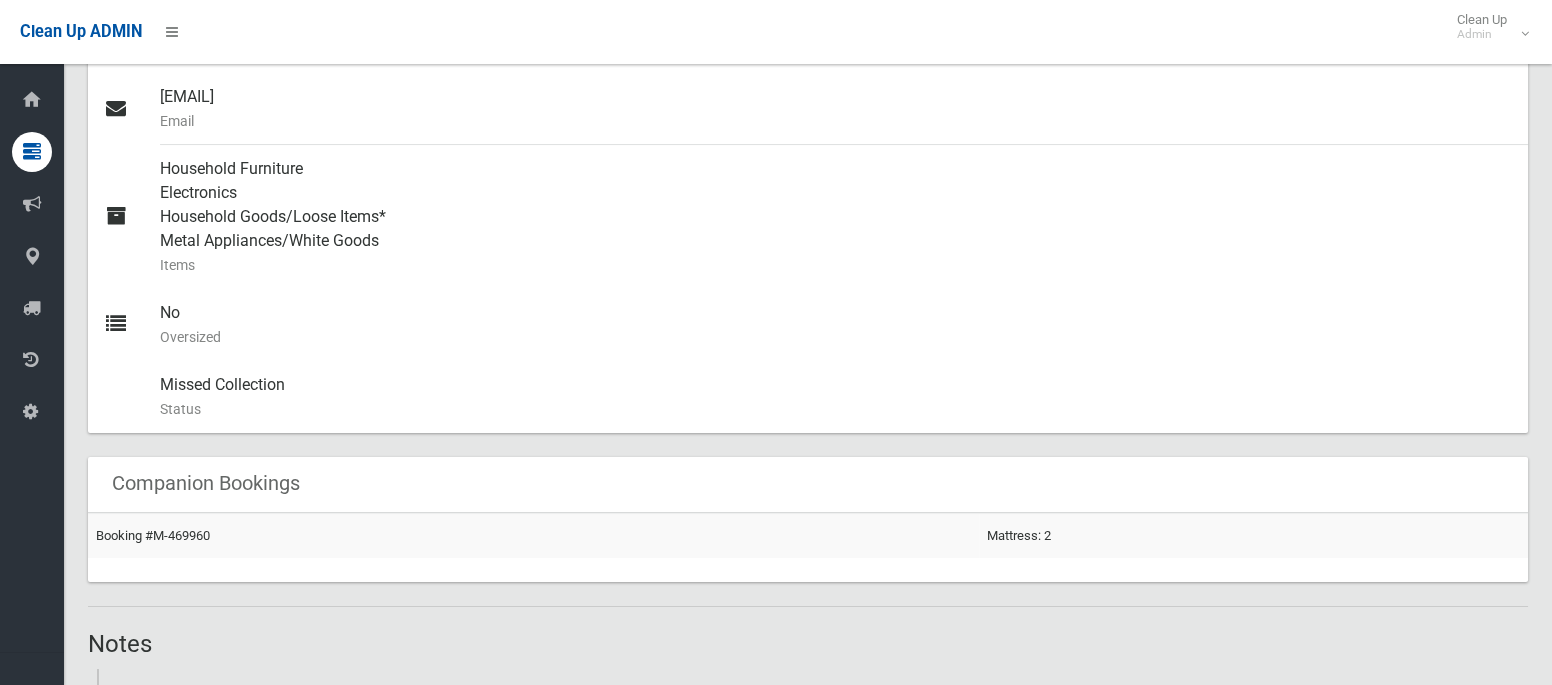 scroll, scrollTop: 828, scrollLeft: 0, axis: vertical 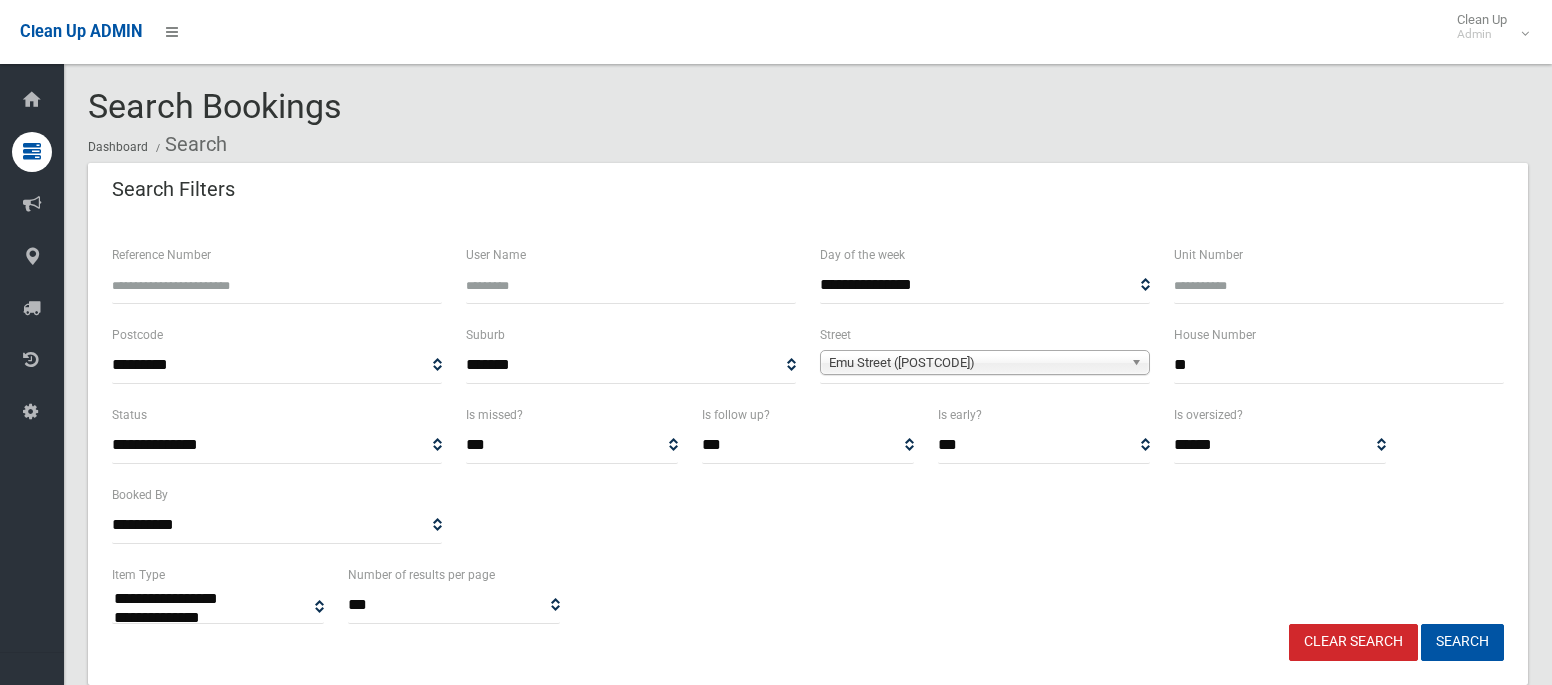 select 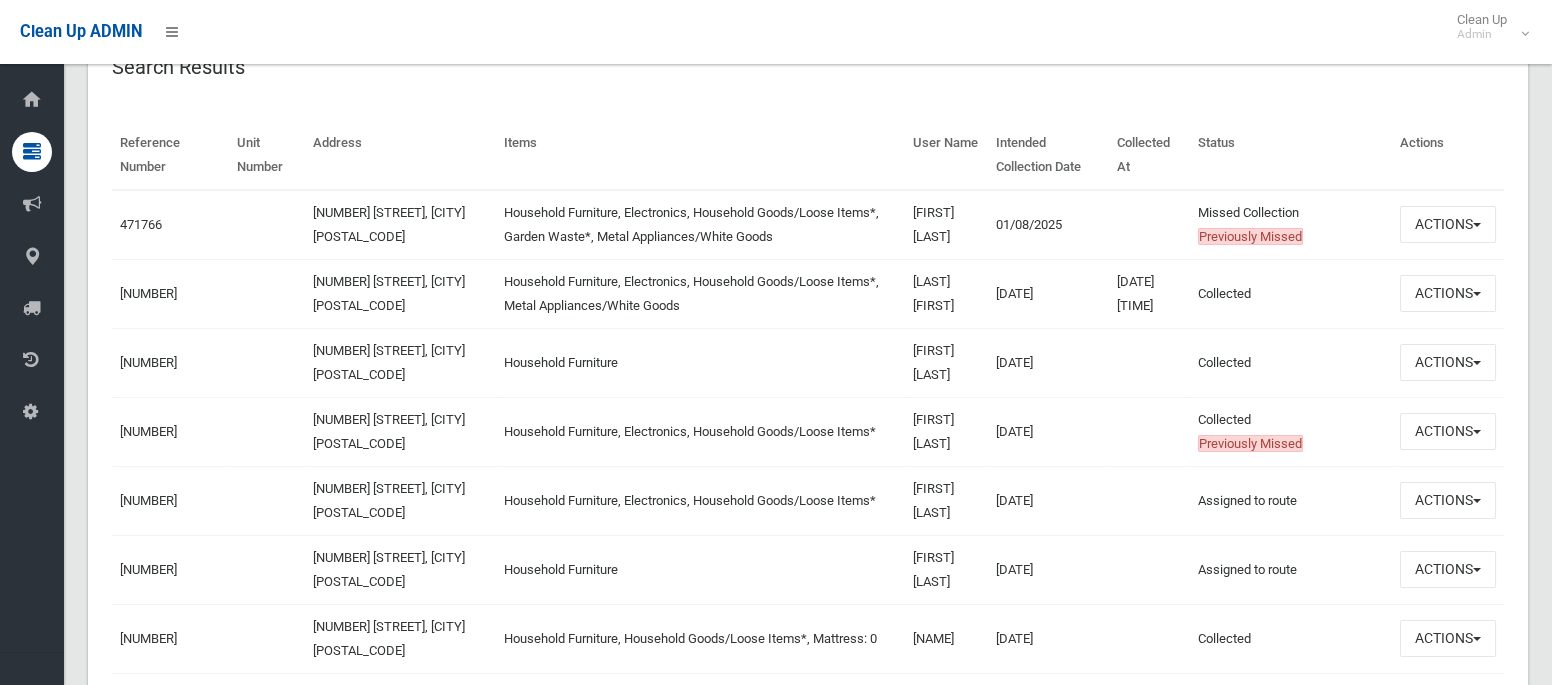 scroll, scrollTop: 682, scrollLeft: 0, axis: vertical 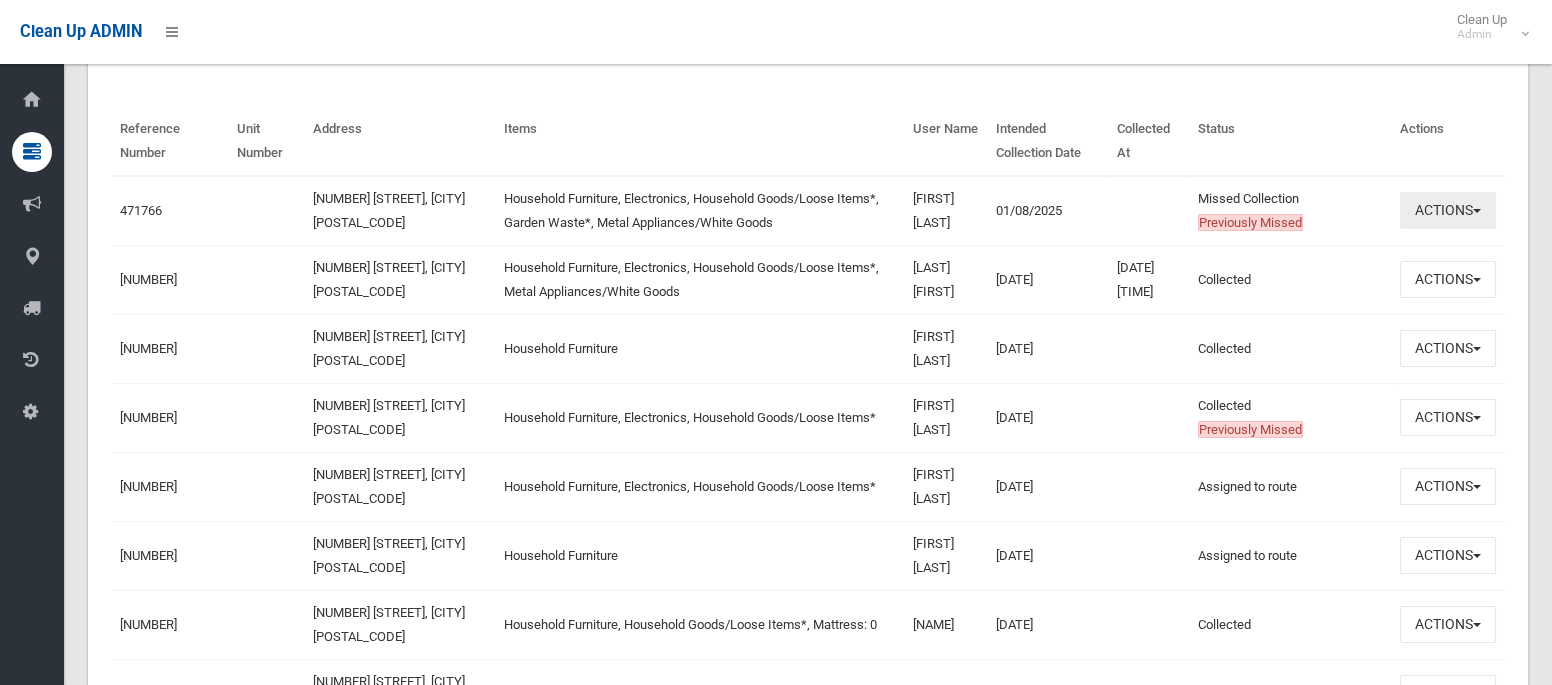 click on "Actions" at bounding box center [1448, 210] 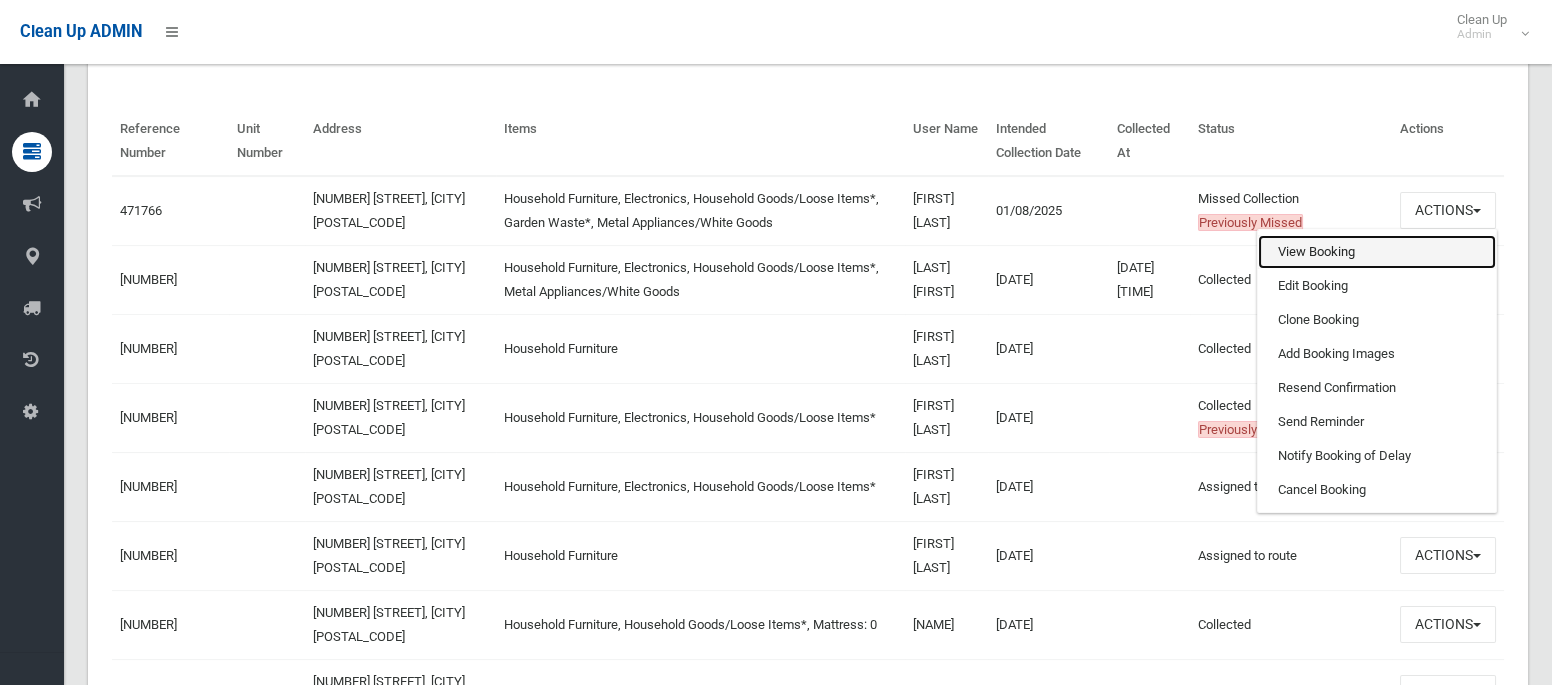 click on "View Booking" at bounding box center [1377, 252] 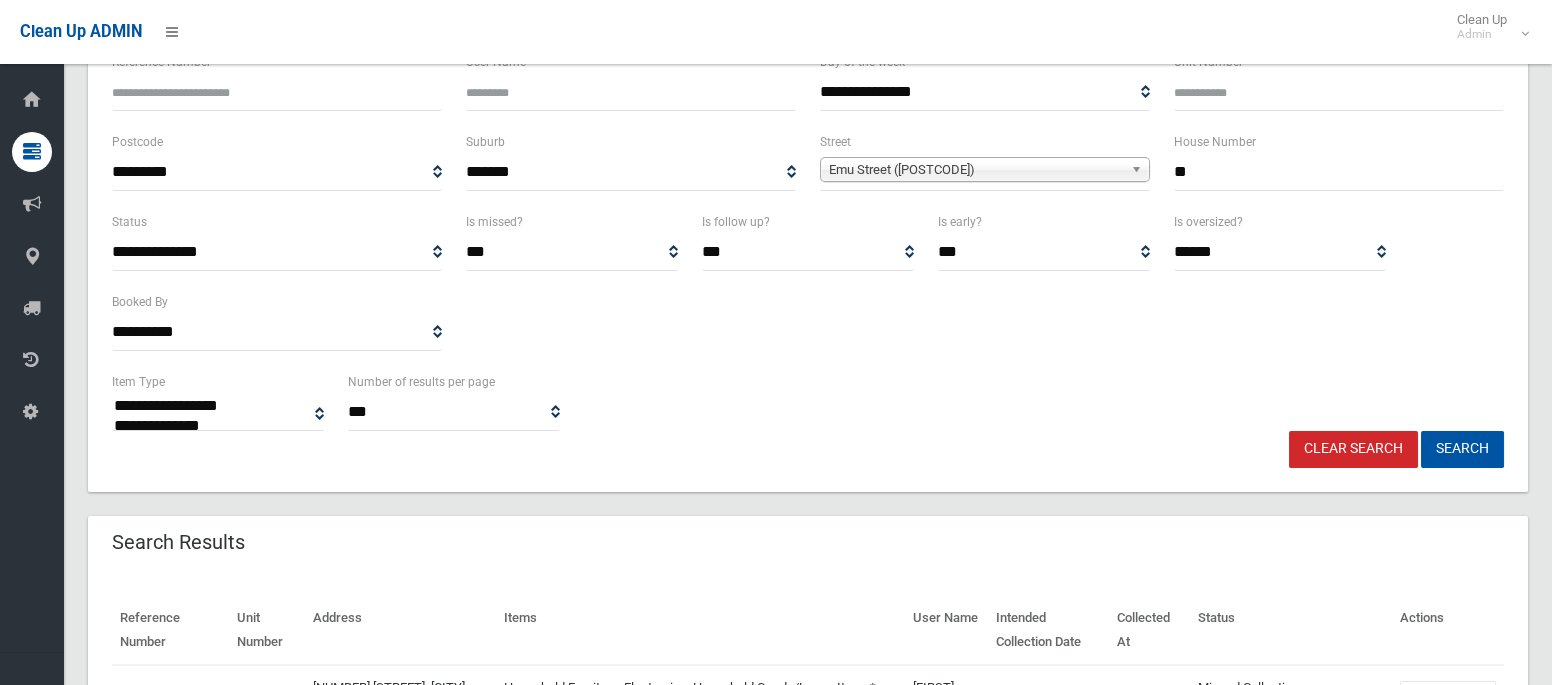 scroll, scrollTop: 187, scrollLeft: 0, axis: vertical 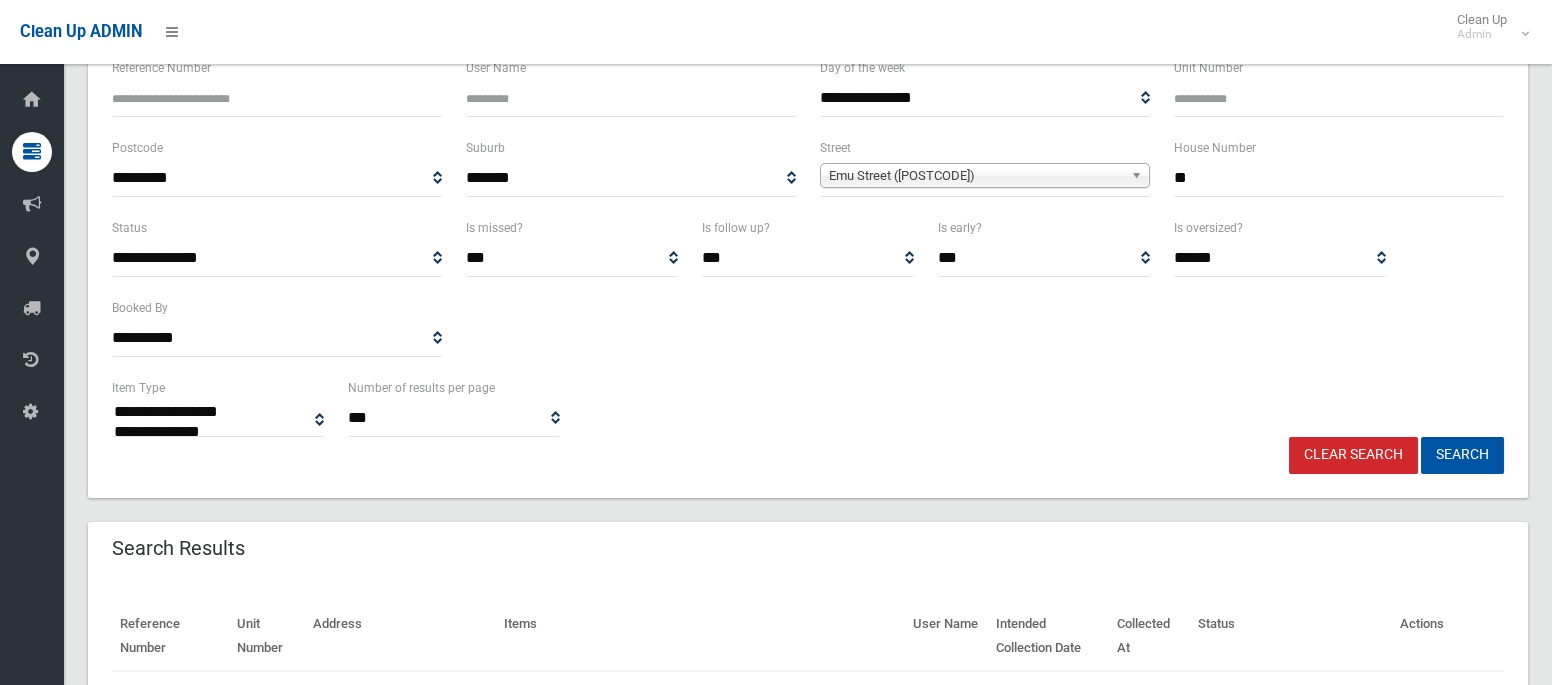 click on "**" at bounding box center [1339, 178] 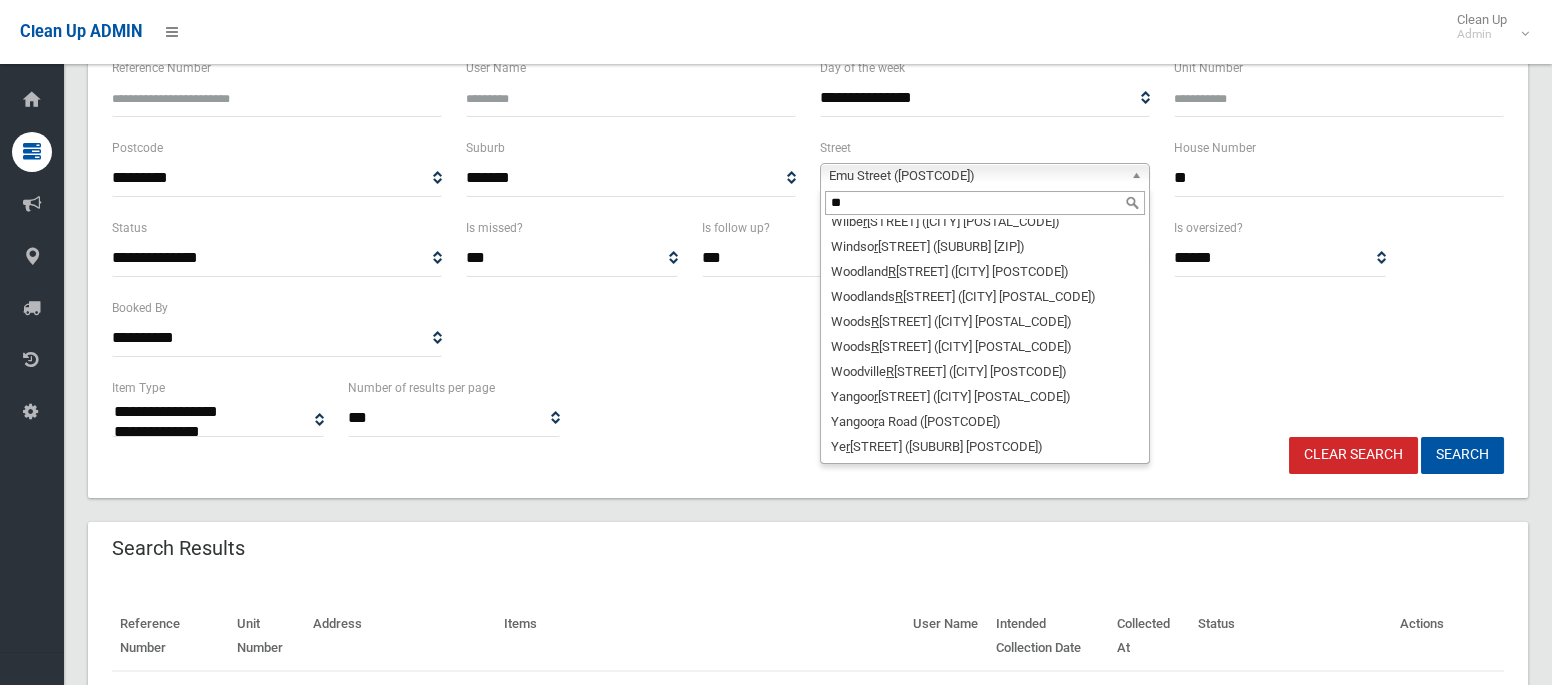 scroll, scrollTop: 0, scrollLeft: 0, axis: both 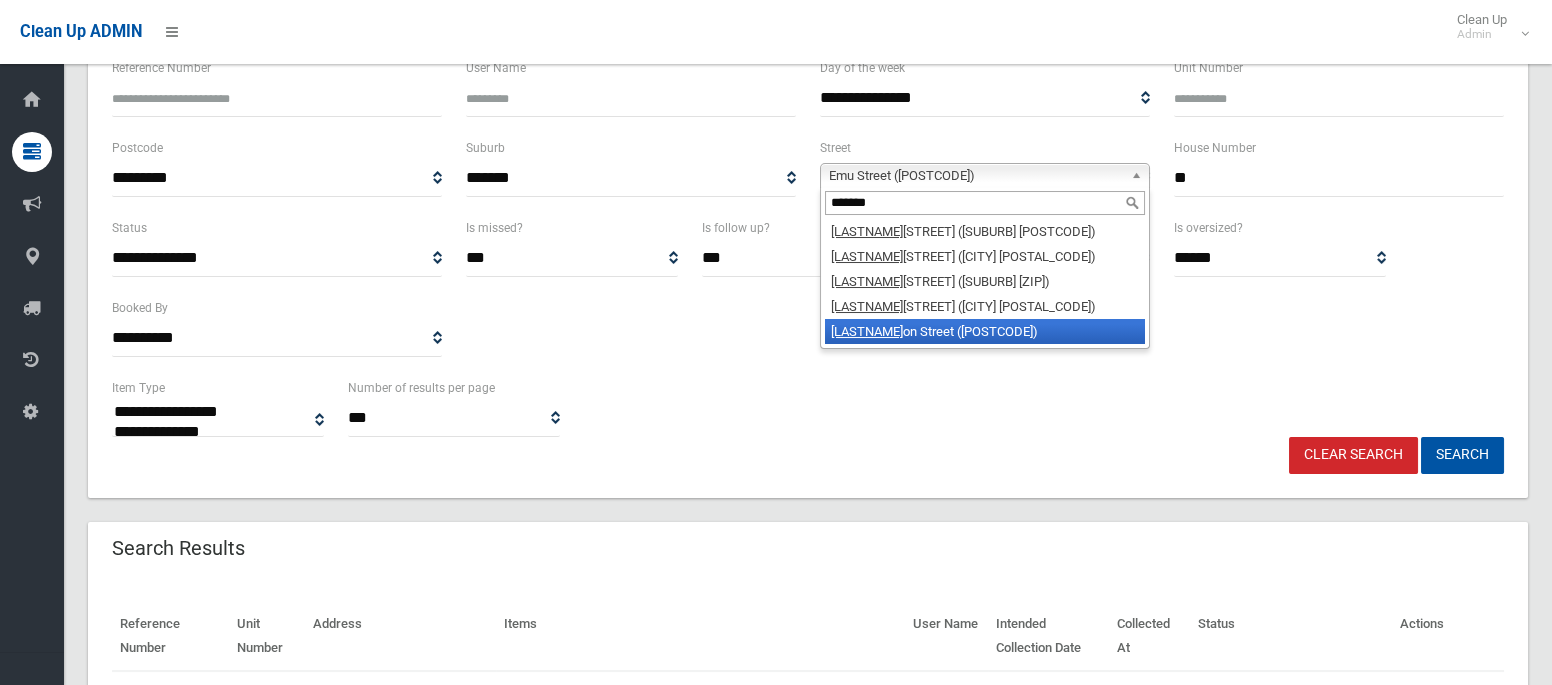type on "*******" 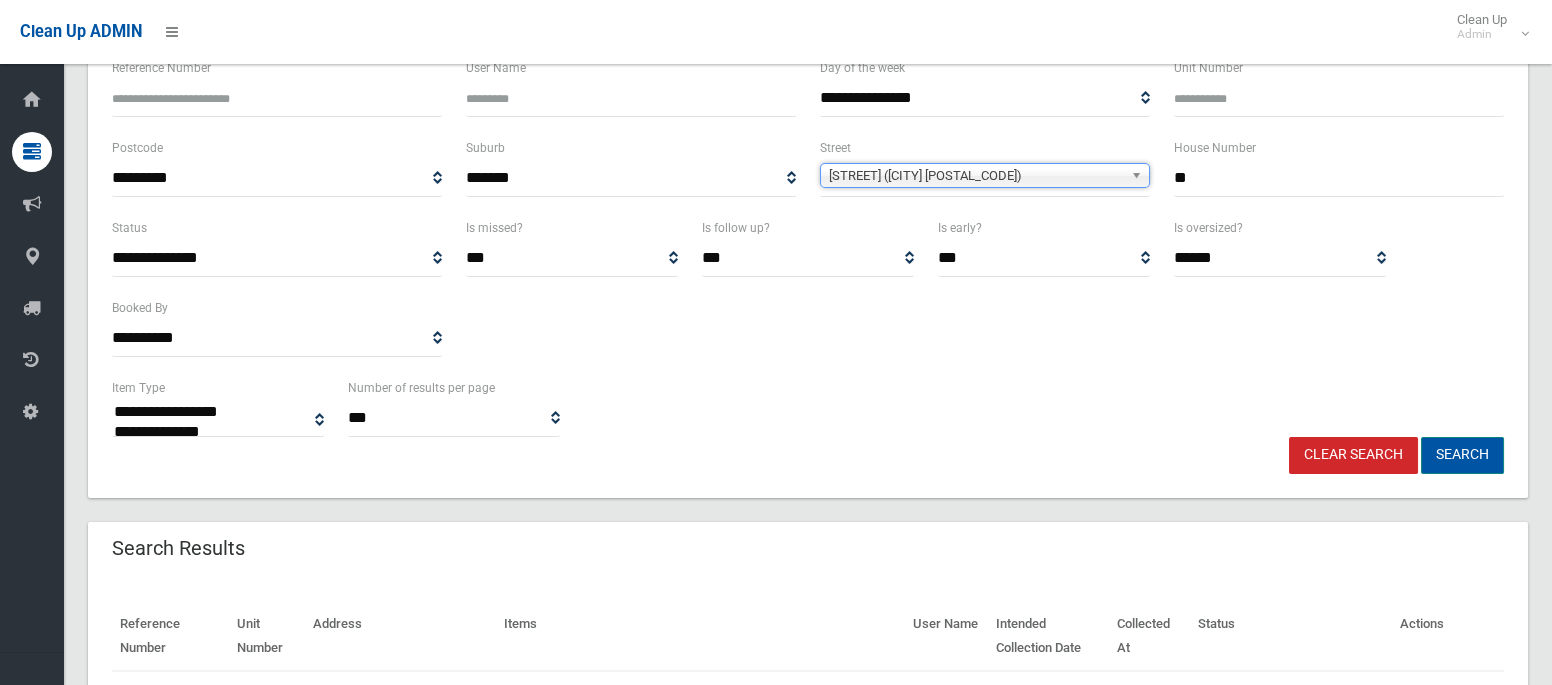 click on "Search" at bounding box center (1462, 455) 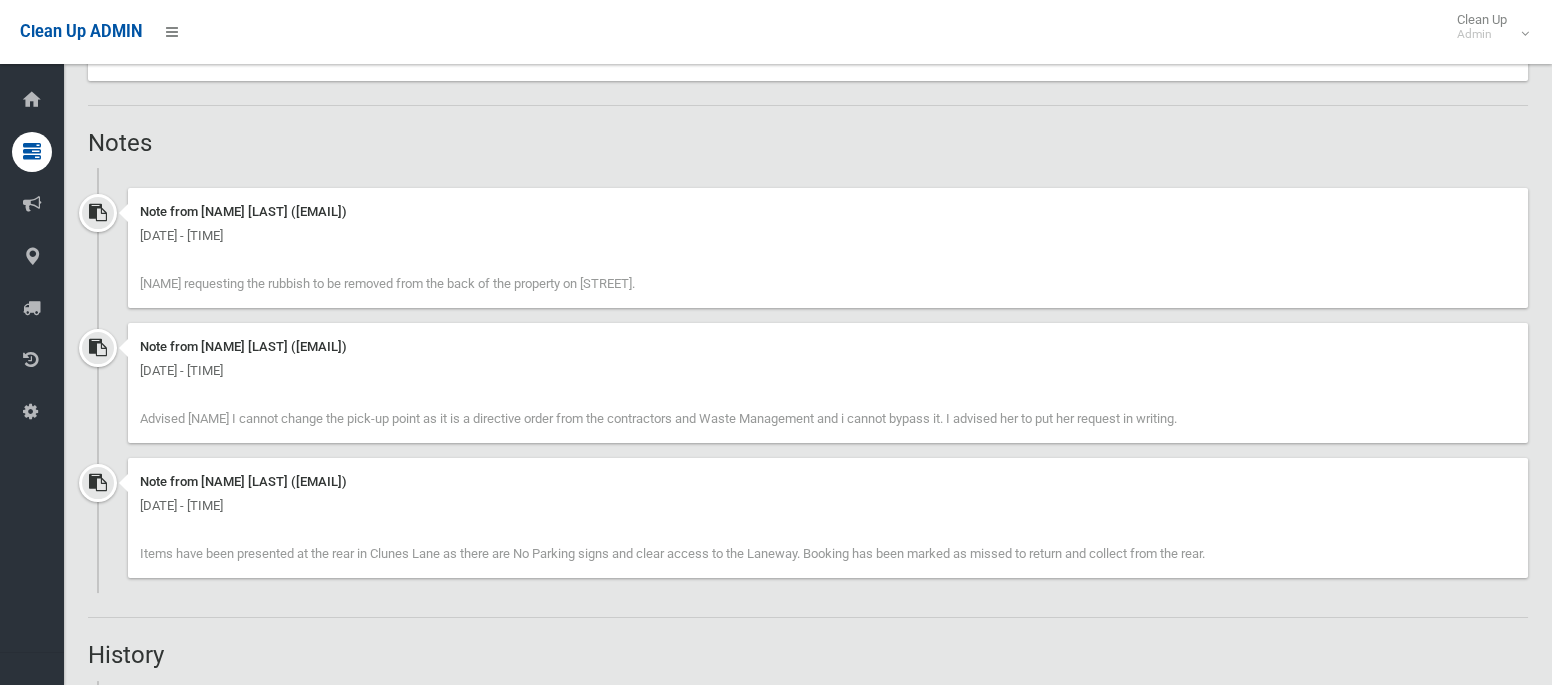 scroll, scrollTop: 1203, scrollLeft: 0, axis: vertical 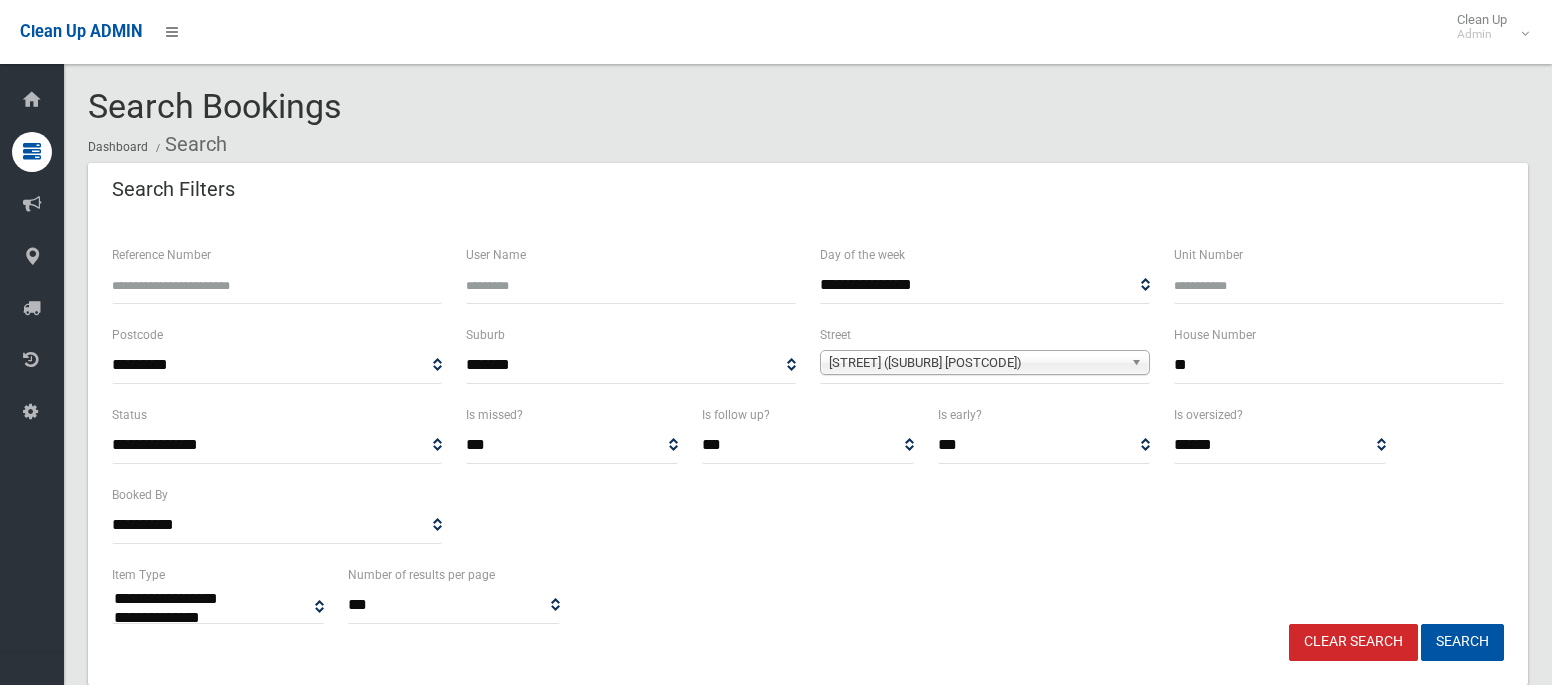 select 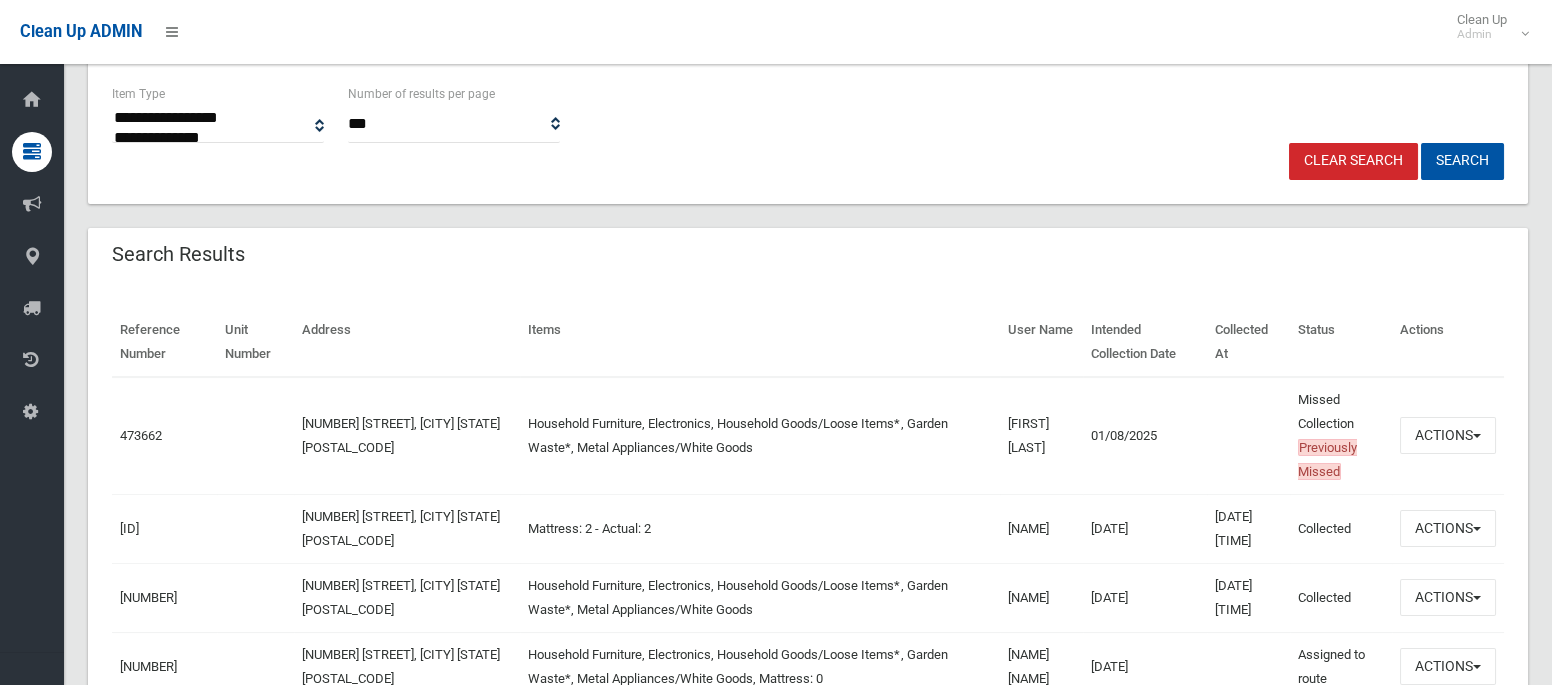scroll, scrollTop: 483, scrollLeft: 0, axis: vertical 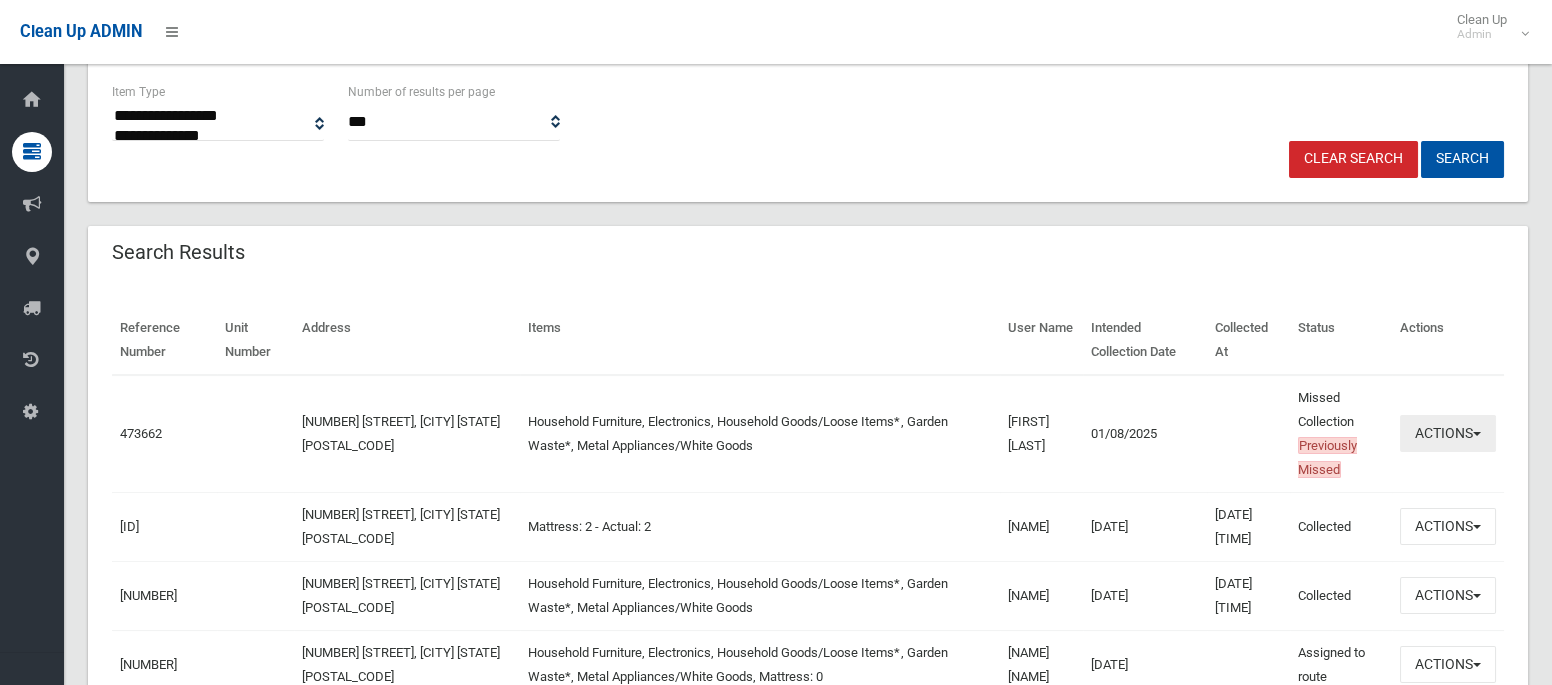 click on "Actions" at bounding box center [1448, 433] 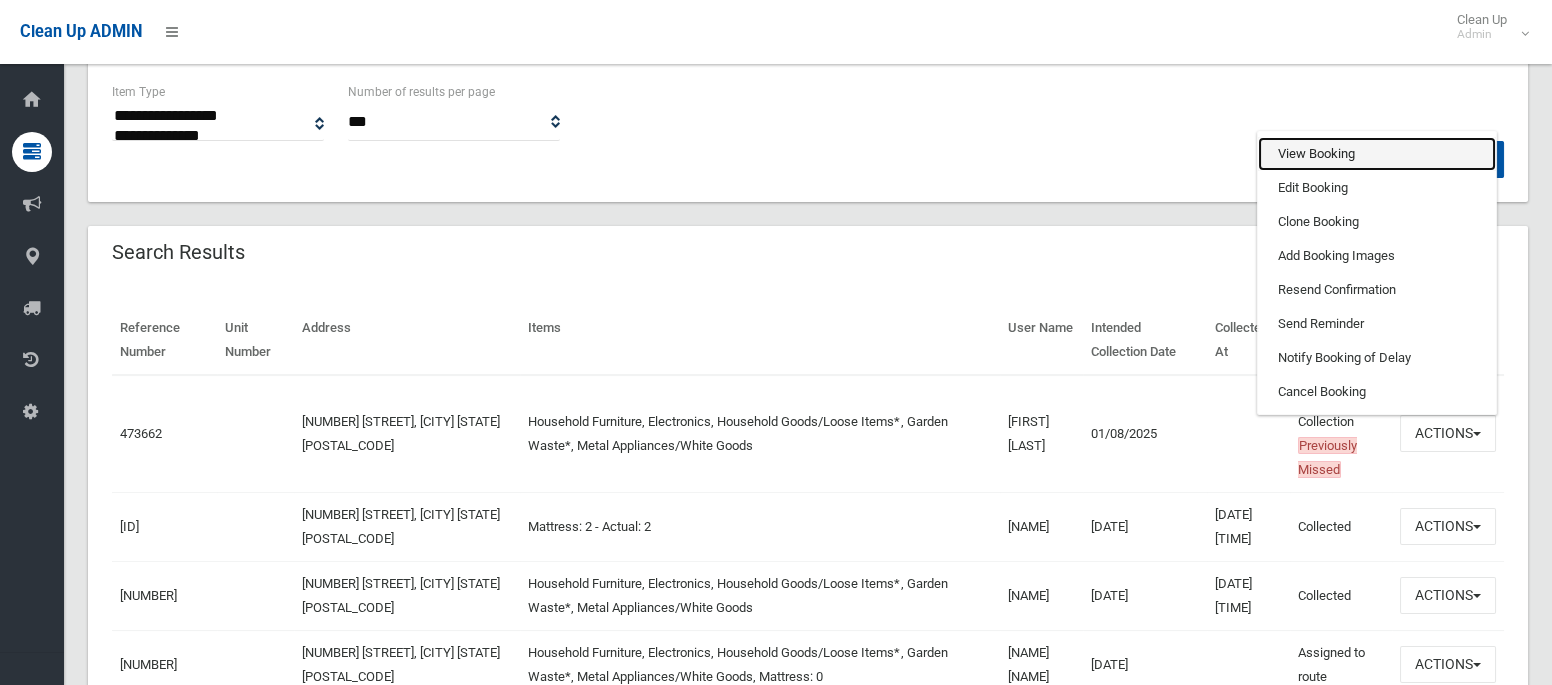 click on "View Booking" at bounding box center (1377, 154) 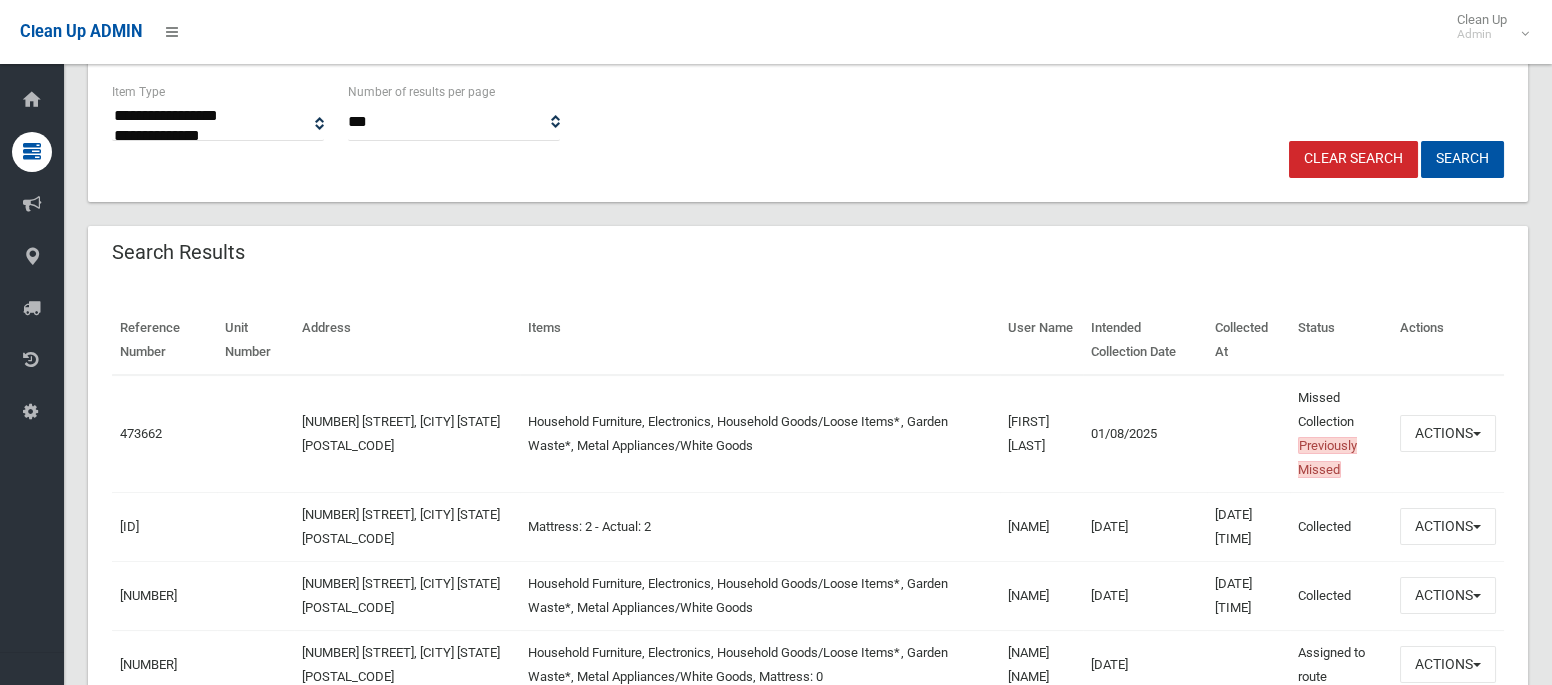 scroll, scrollTop: 0, scrollLeft: 0, axis: both 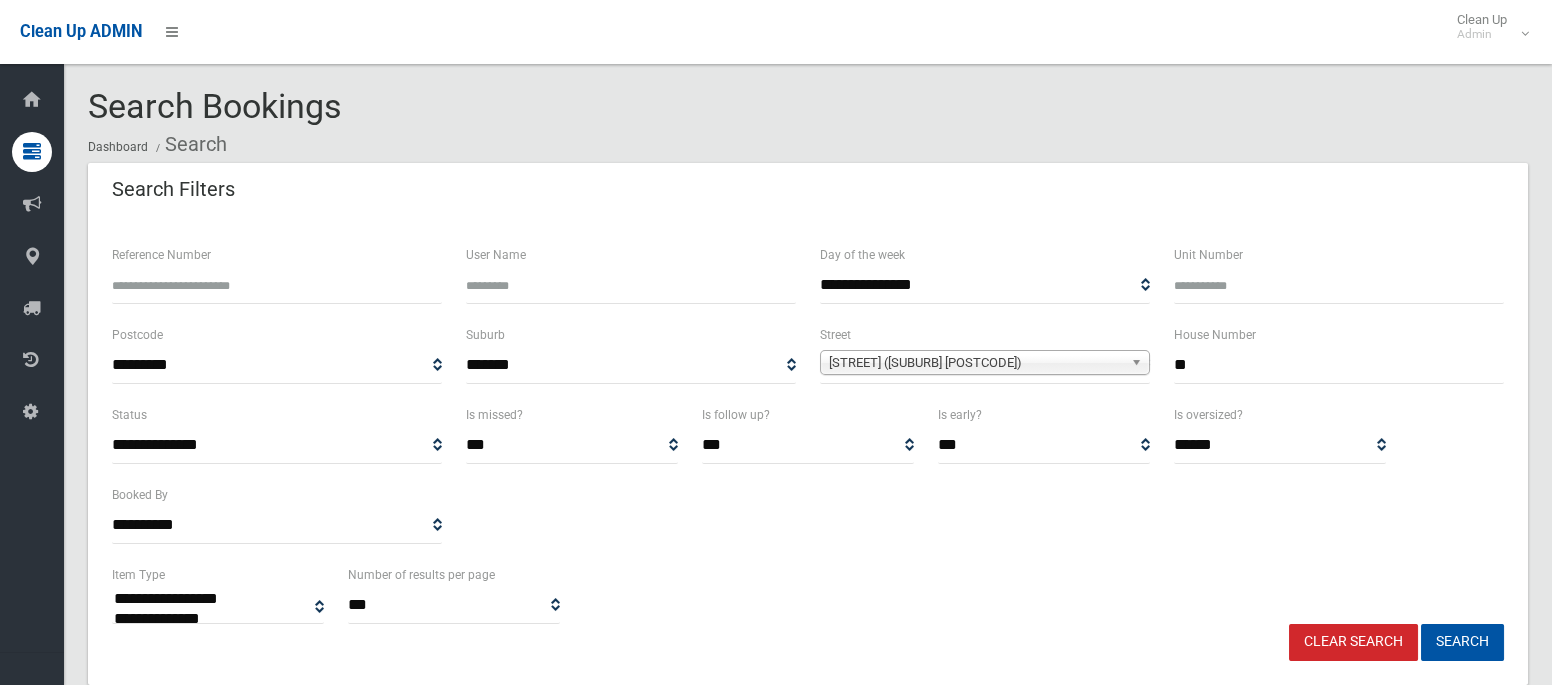 click on "**" at bounding box center [1339, 365] 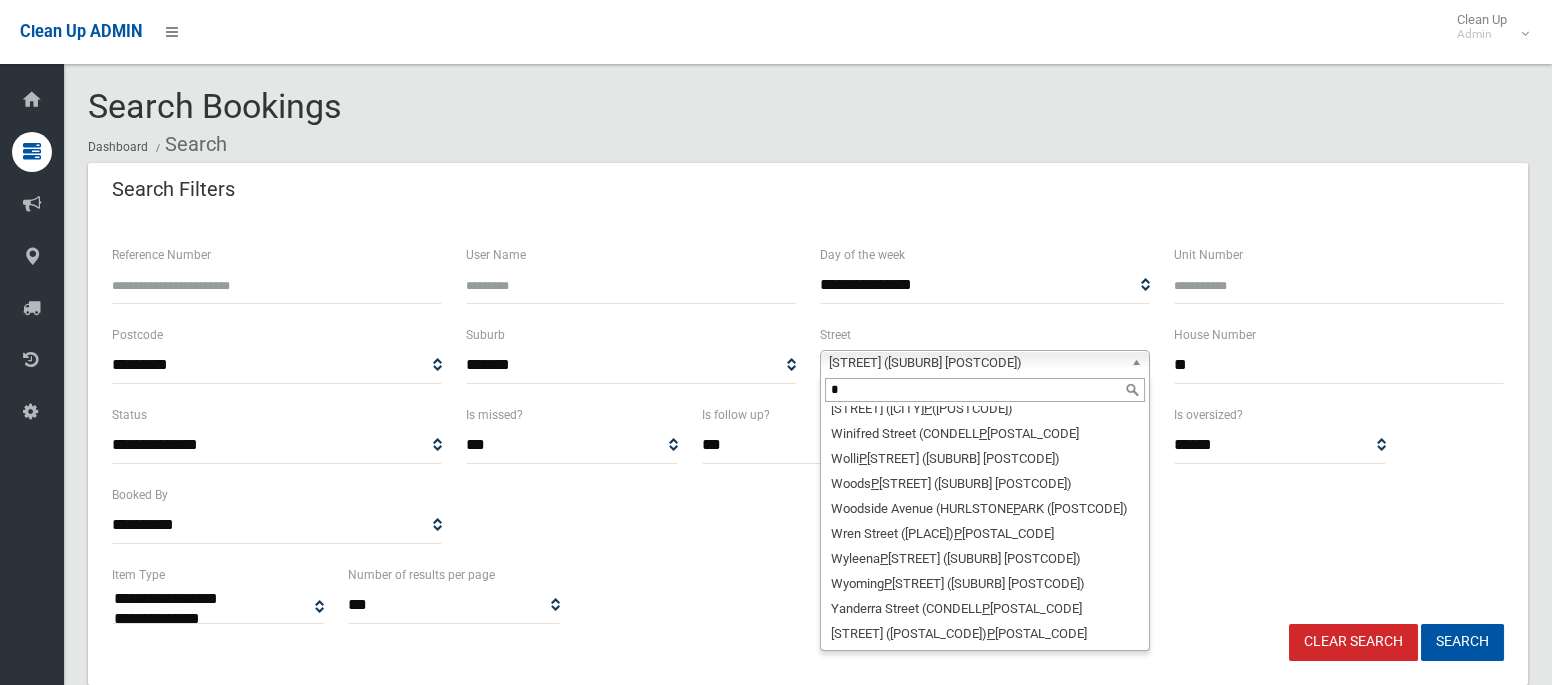 scroll, scrollTop: 0, scrollLeft: 0, axis: both 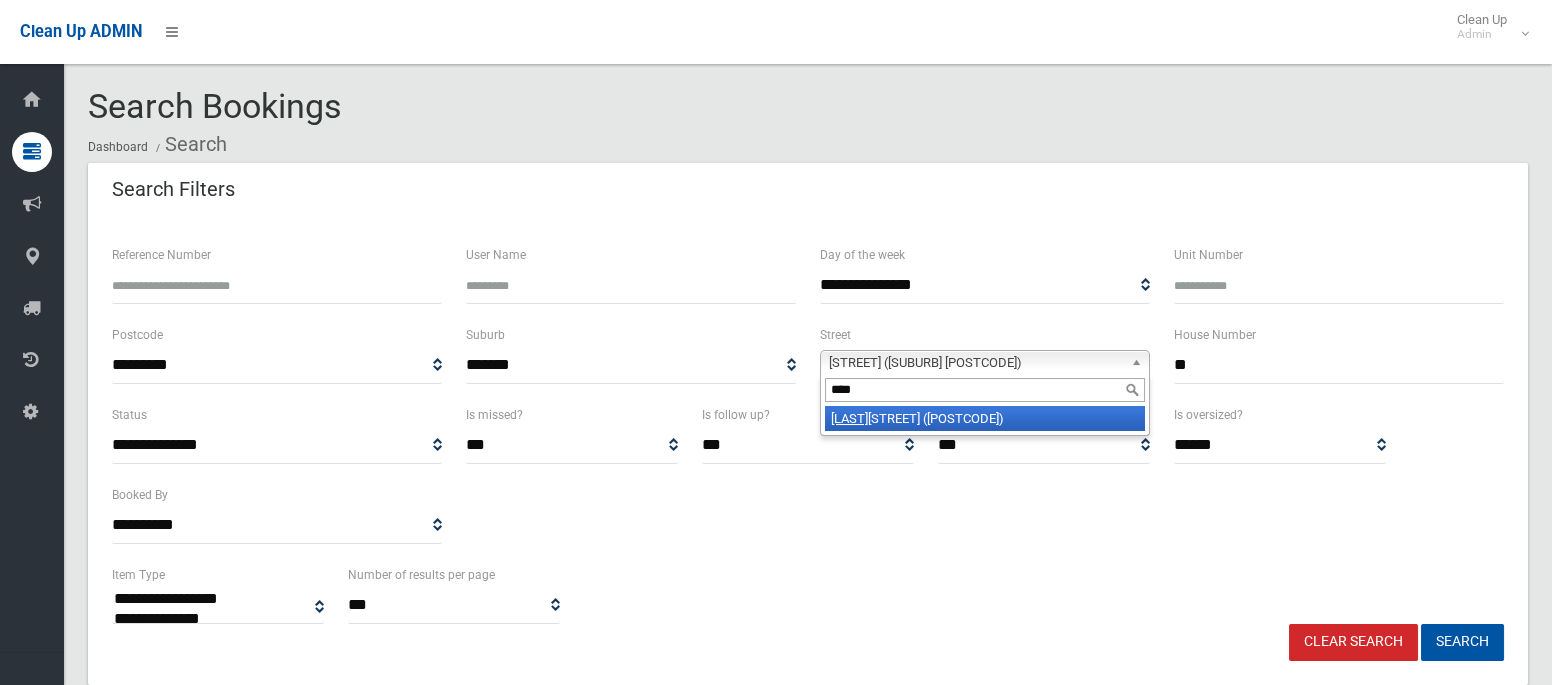 type on "****" 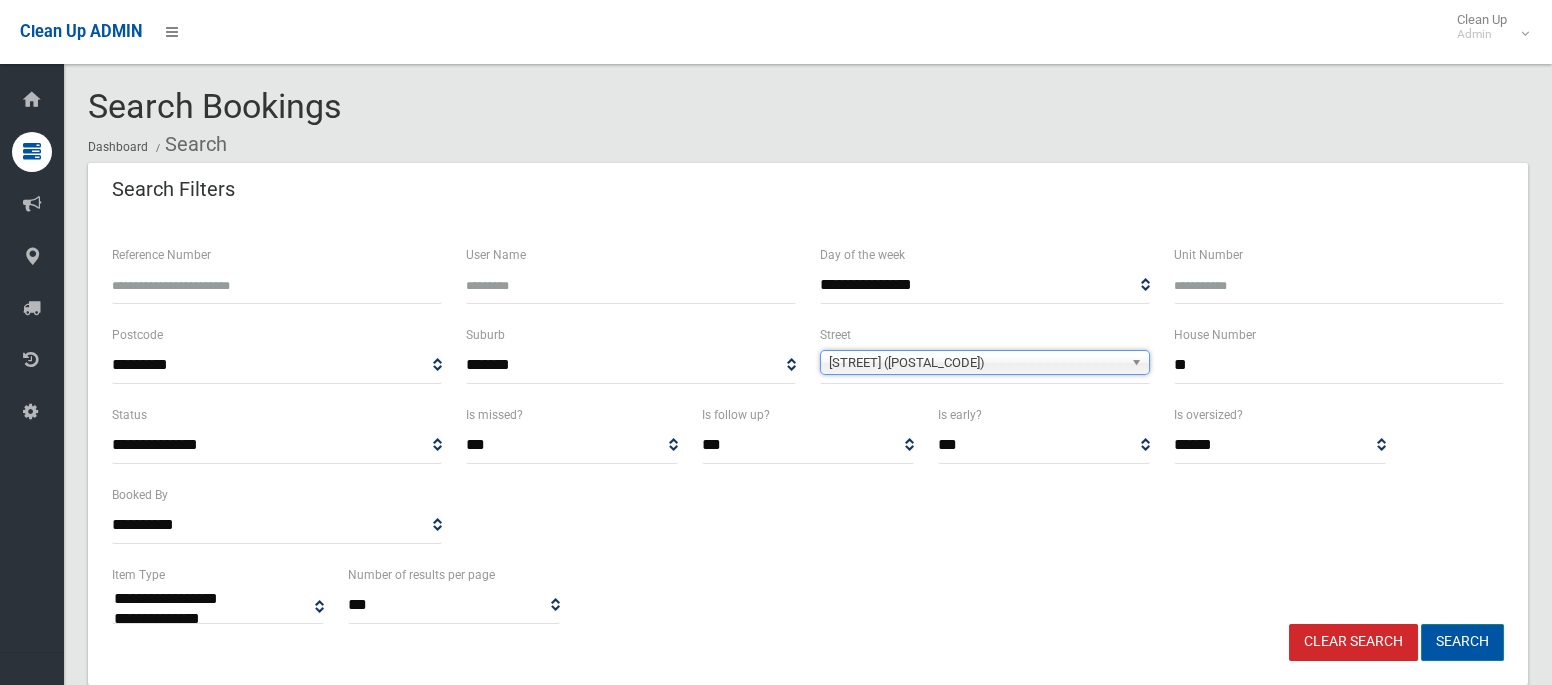click on "Search" at bounding box center (1462, 642) 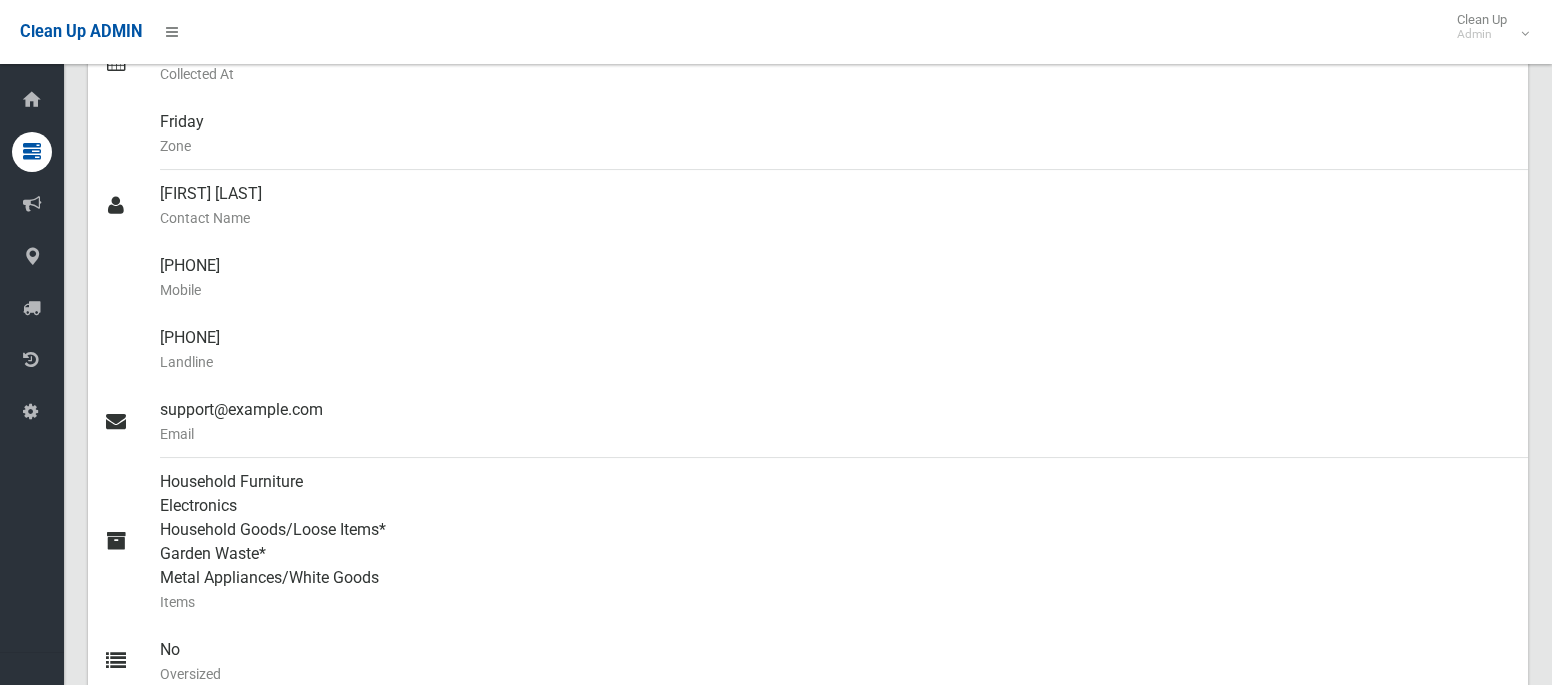 scroll, scrollTop: 492, scrollLeft: 0, axis: vertical 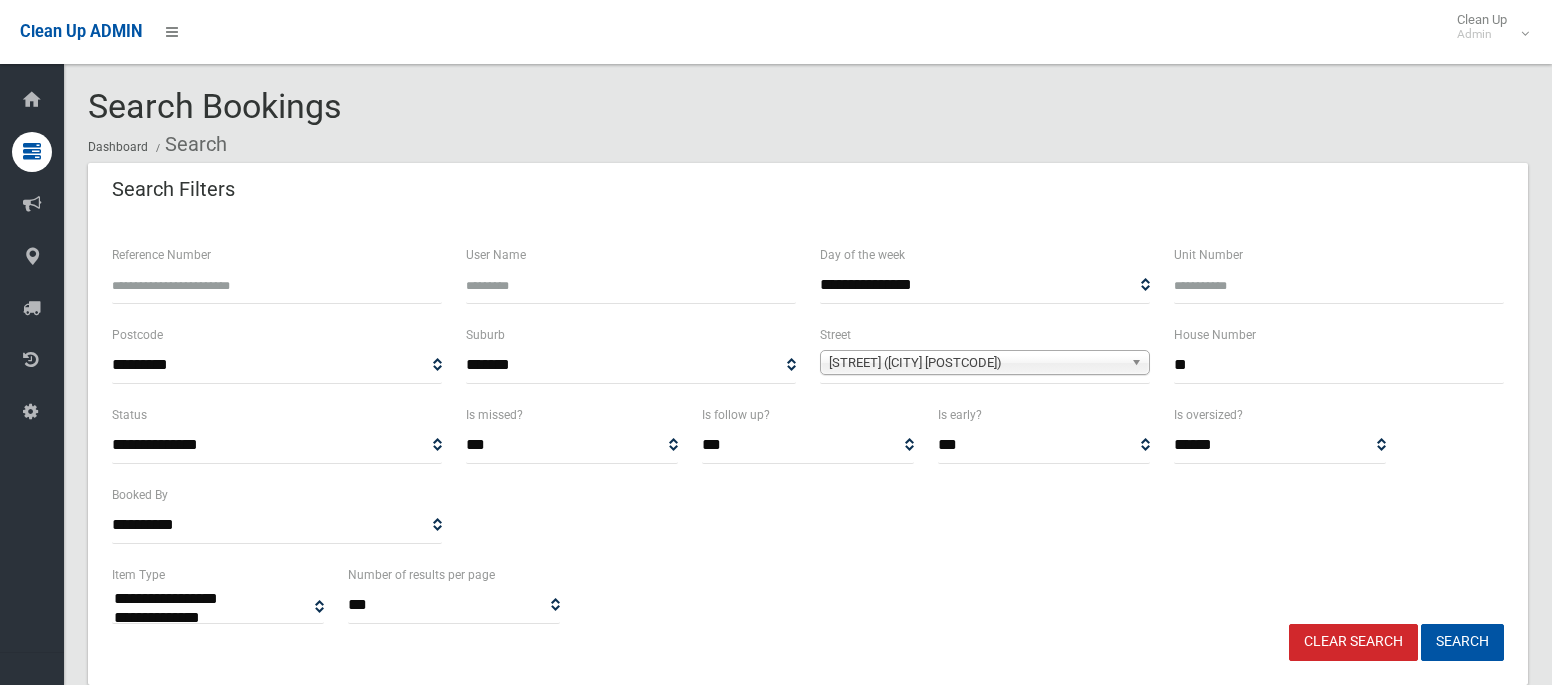 select 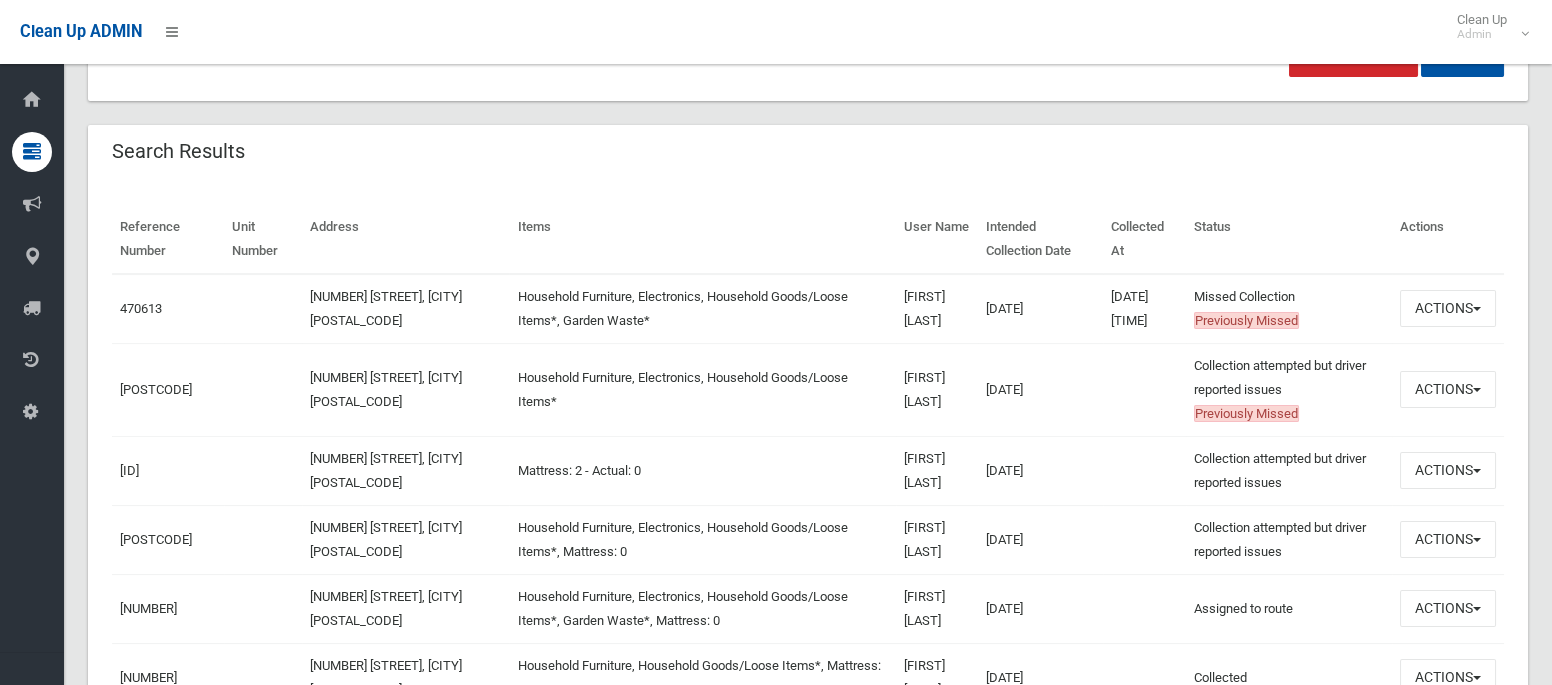 scroll, scrollTop: 593, scrollLeft: 0, axis: vertical 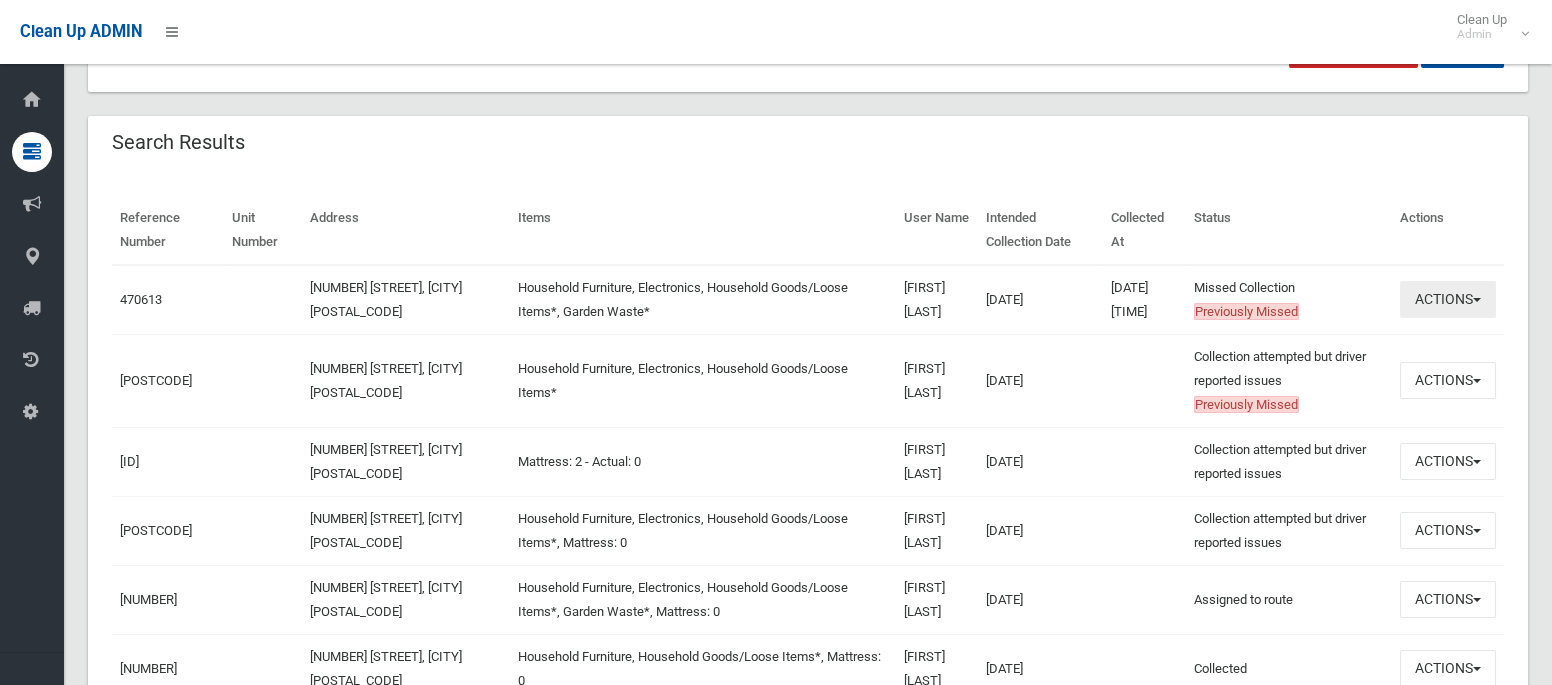click on "Actions" at bounding box center (1448, 299) 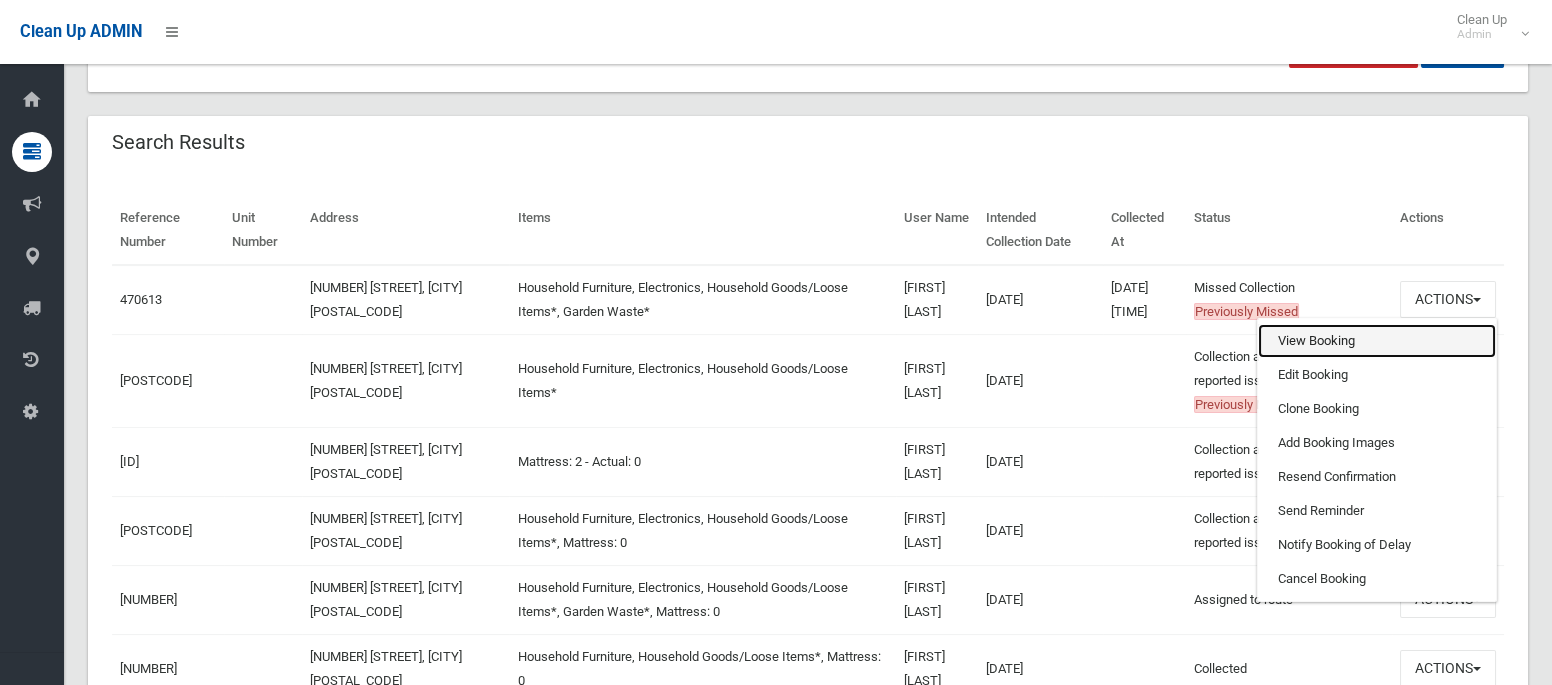 click on "View Booking" at bounding box center [1377, 341] 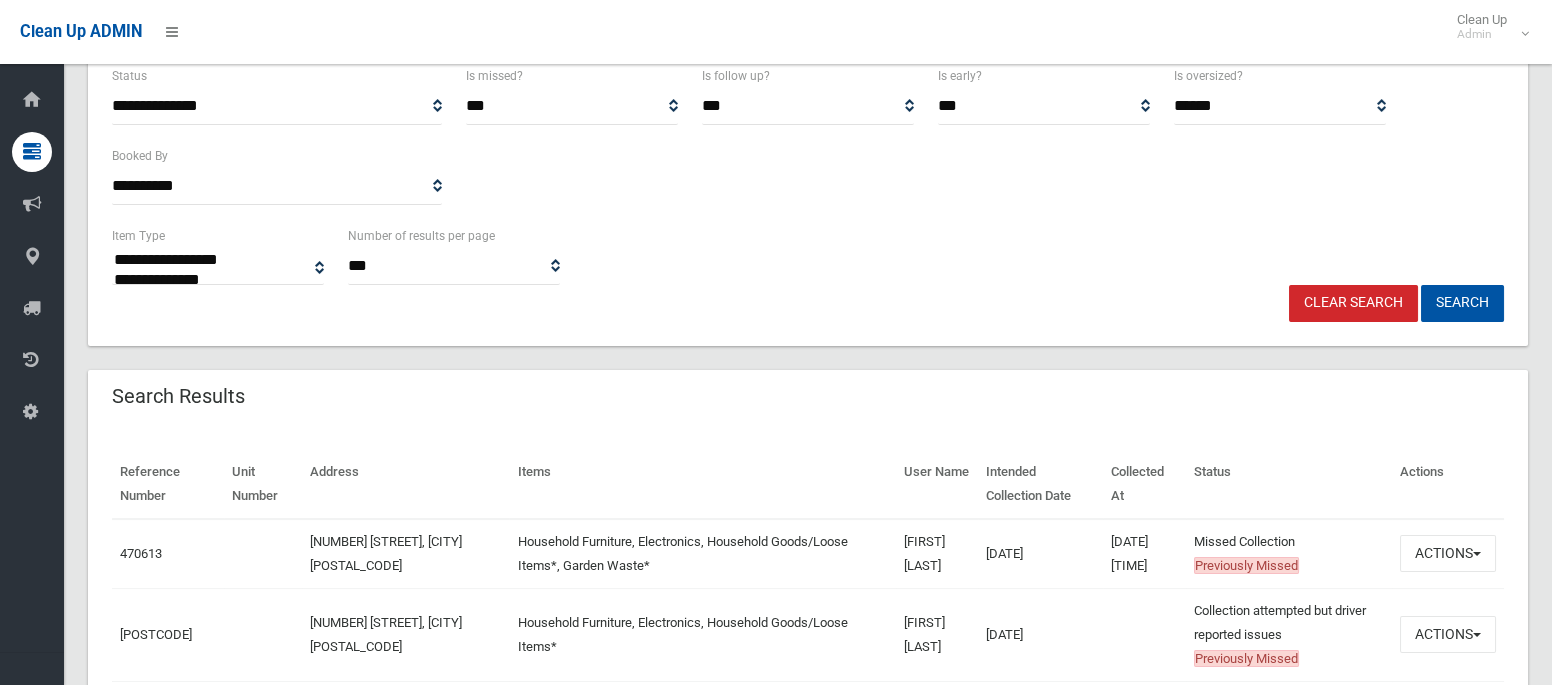 scroll, scrollTop: 0, scrollLeft: 0, axis: both 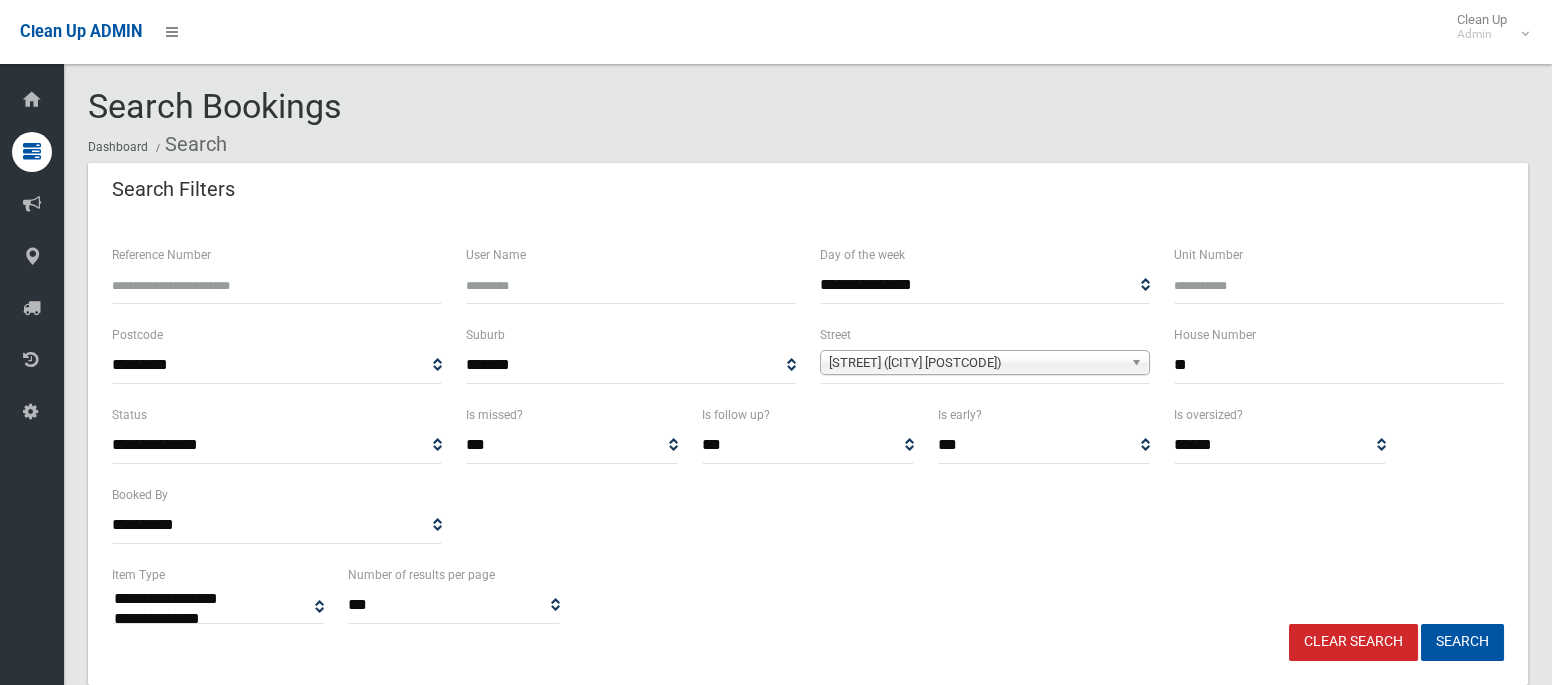 click on "[STREET] ([CITY] [POSTCODE])" at bounding box center [976, 363] 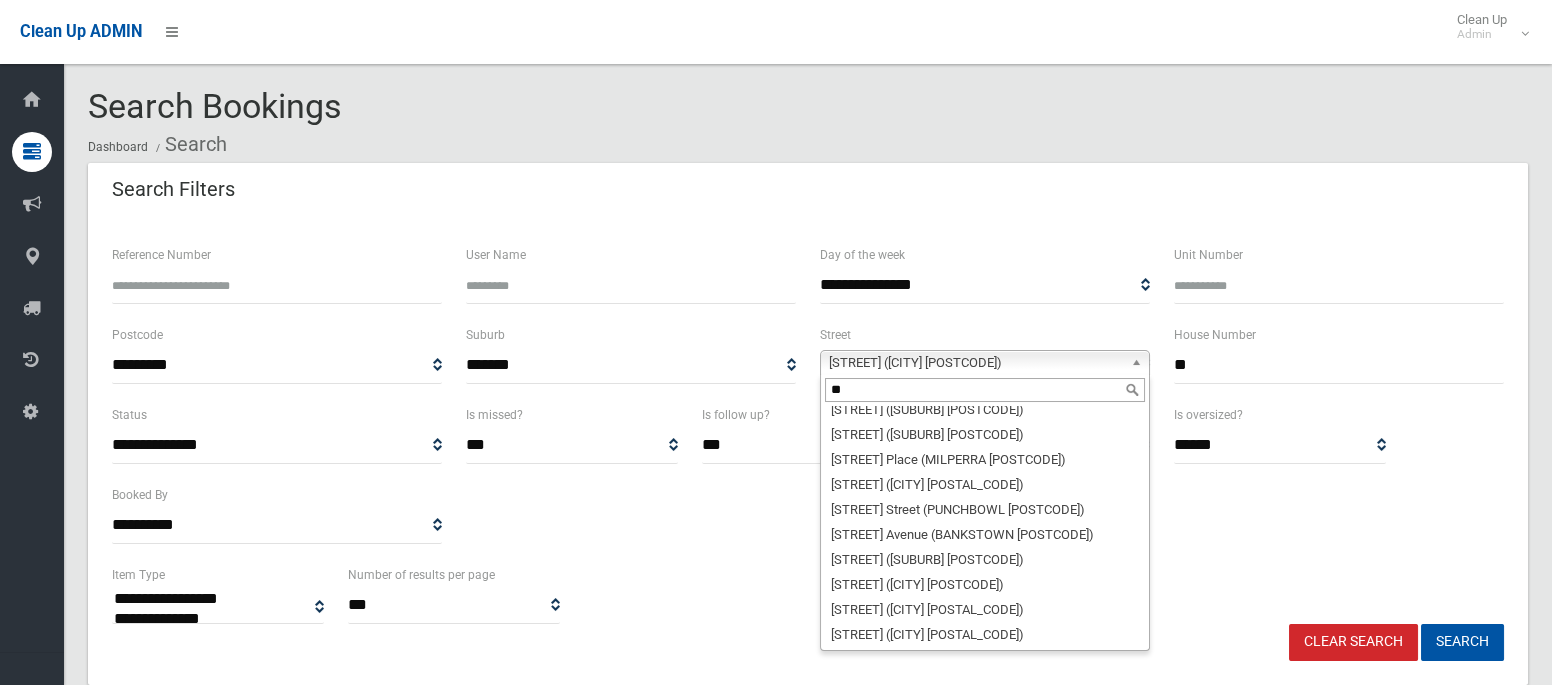 scroll, scrollTop: 0, scrollLeft: 0, axis: both 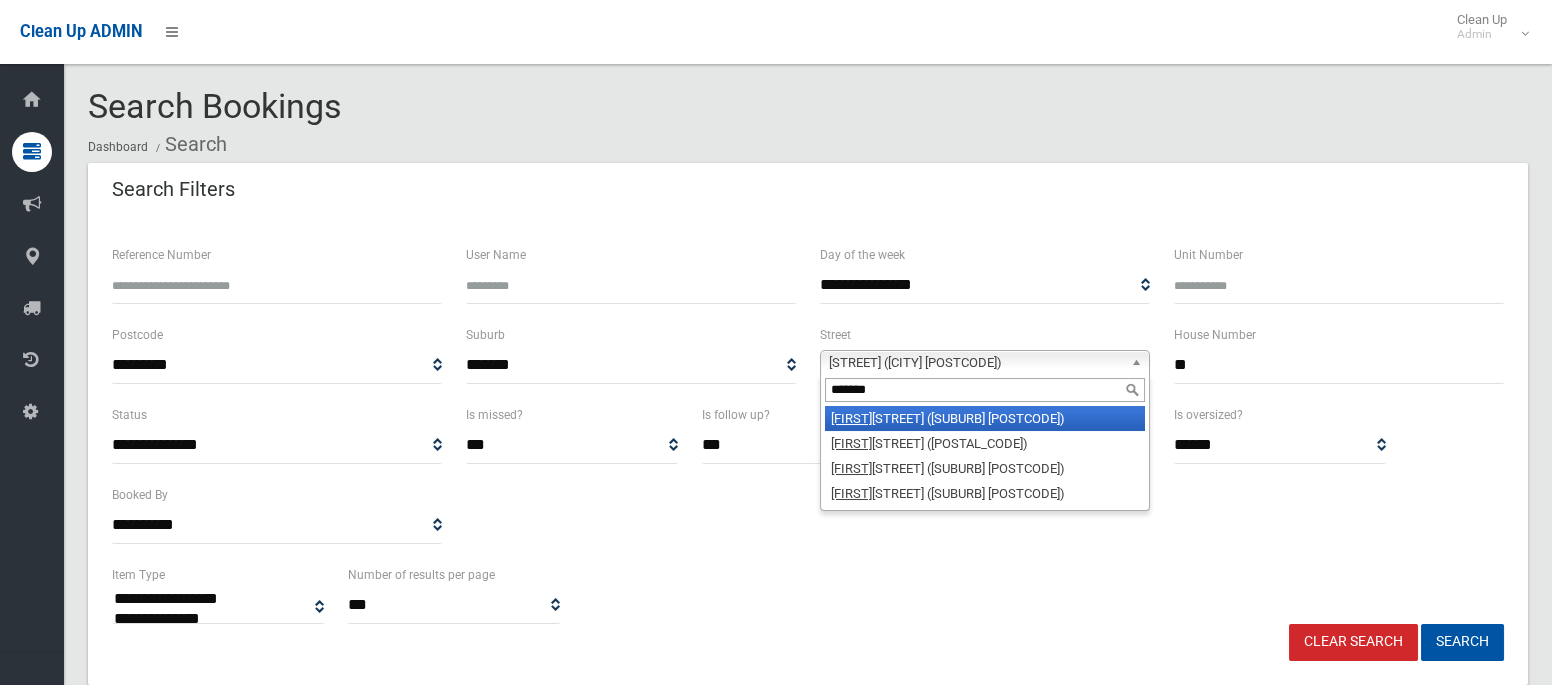 type on "*******" 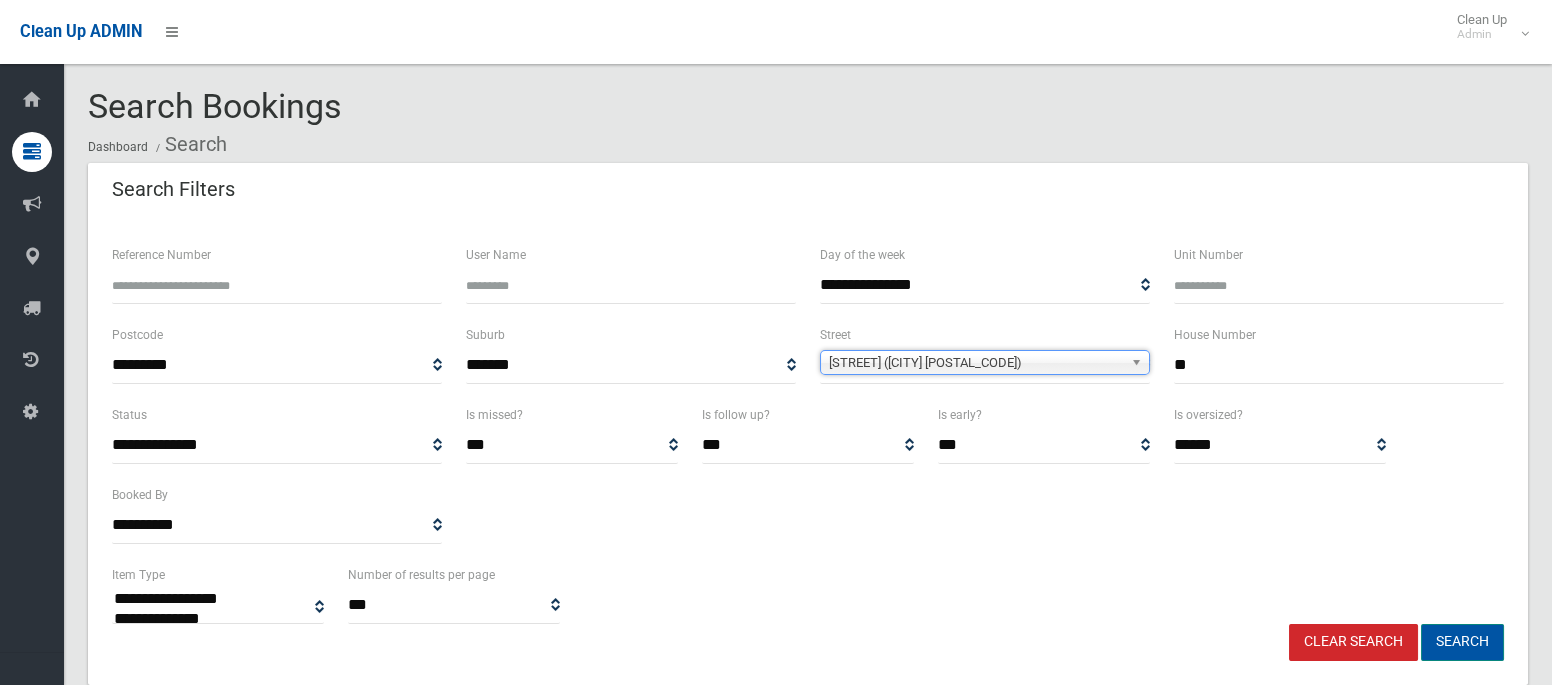 click on "Search" at bounding box center (1462, 642) 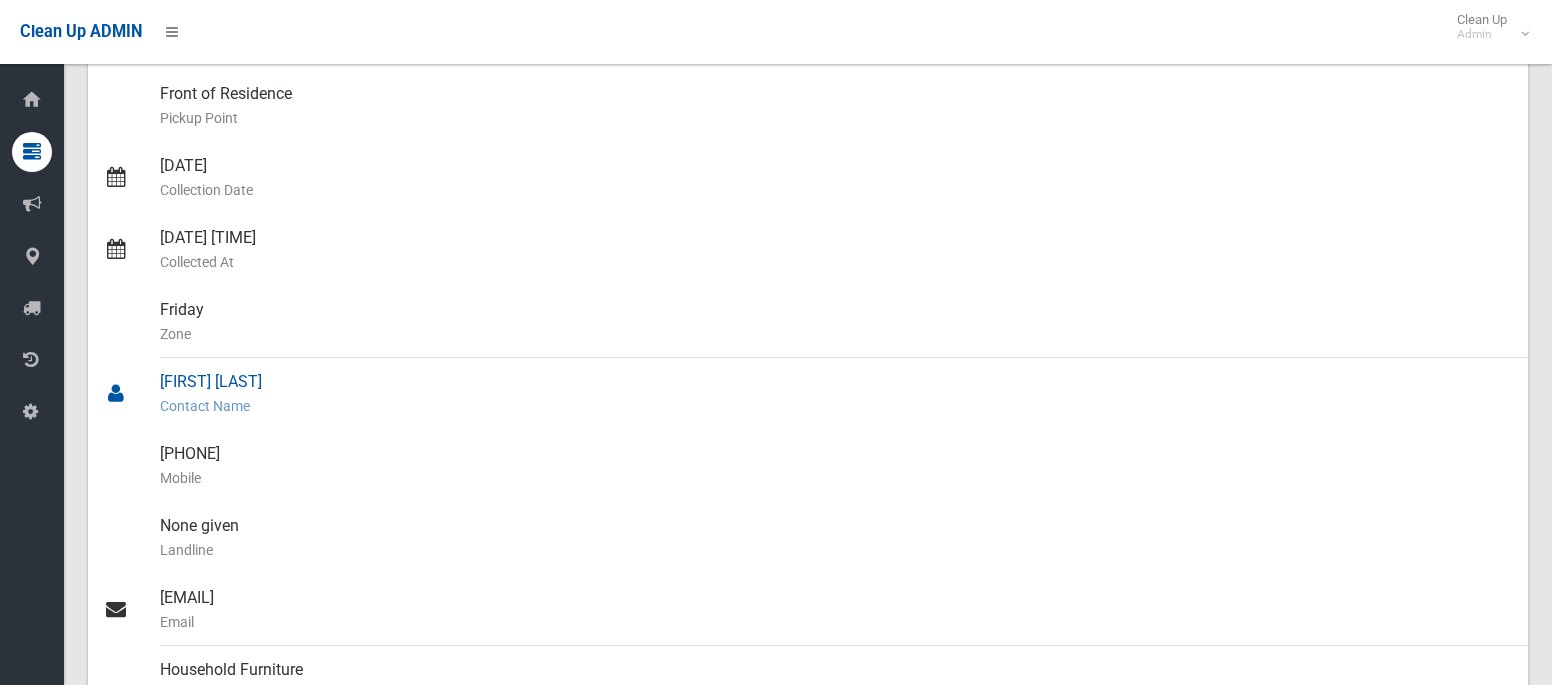 scroll, scrollTop: 0, scrollLeft: 0, axis: both 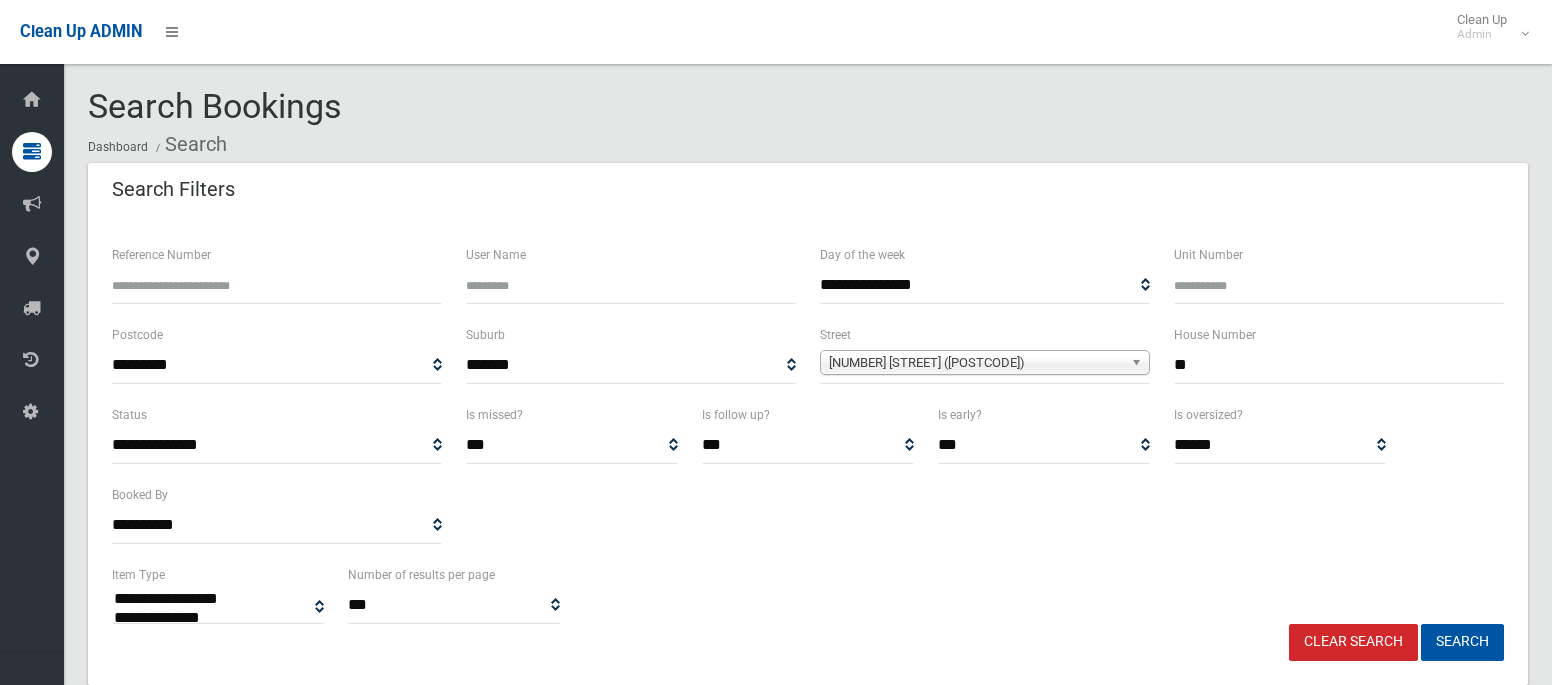 select 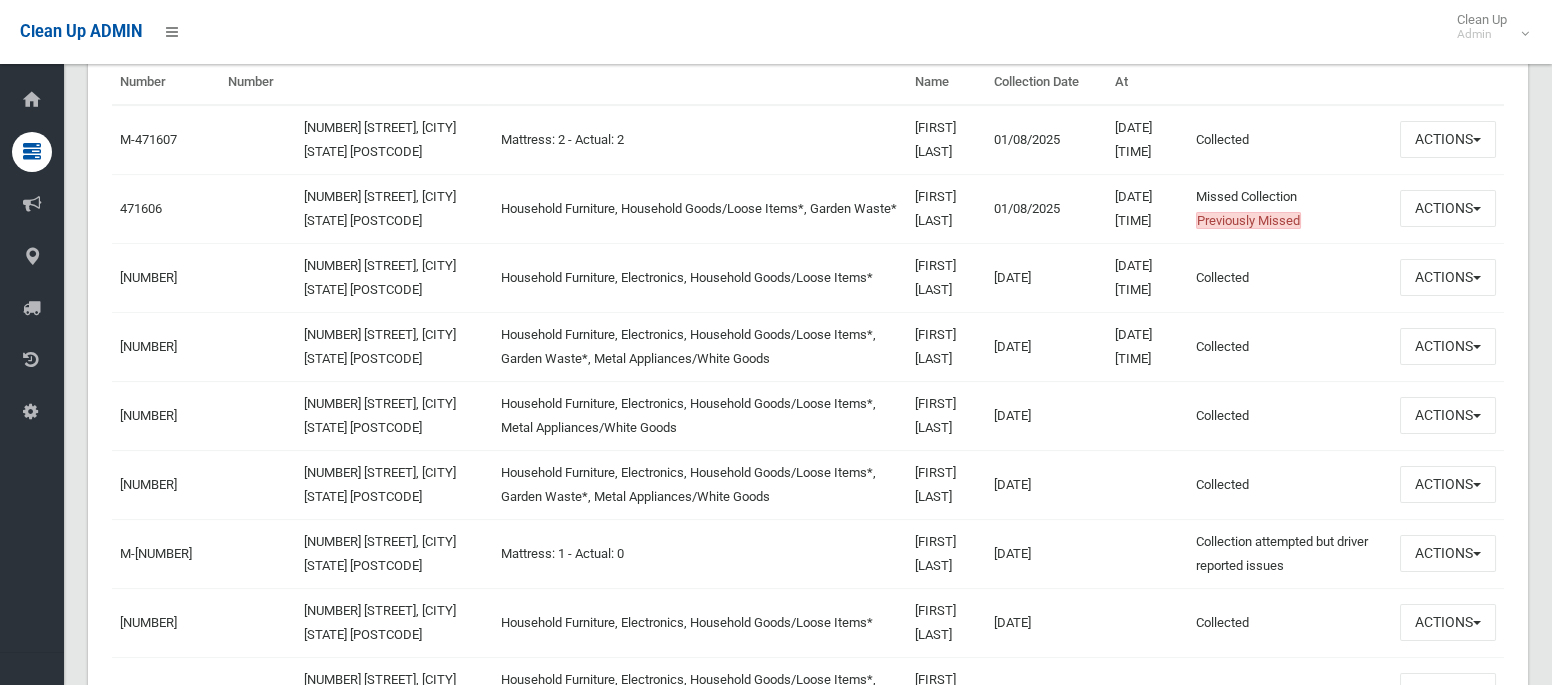 scroll, scrollTop: 752, scrollLeft: 0, axis: vertical 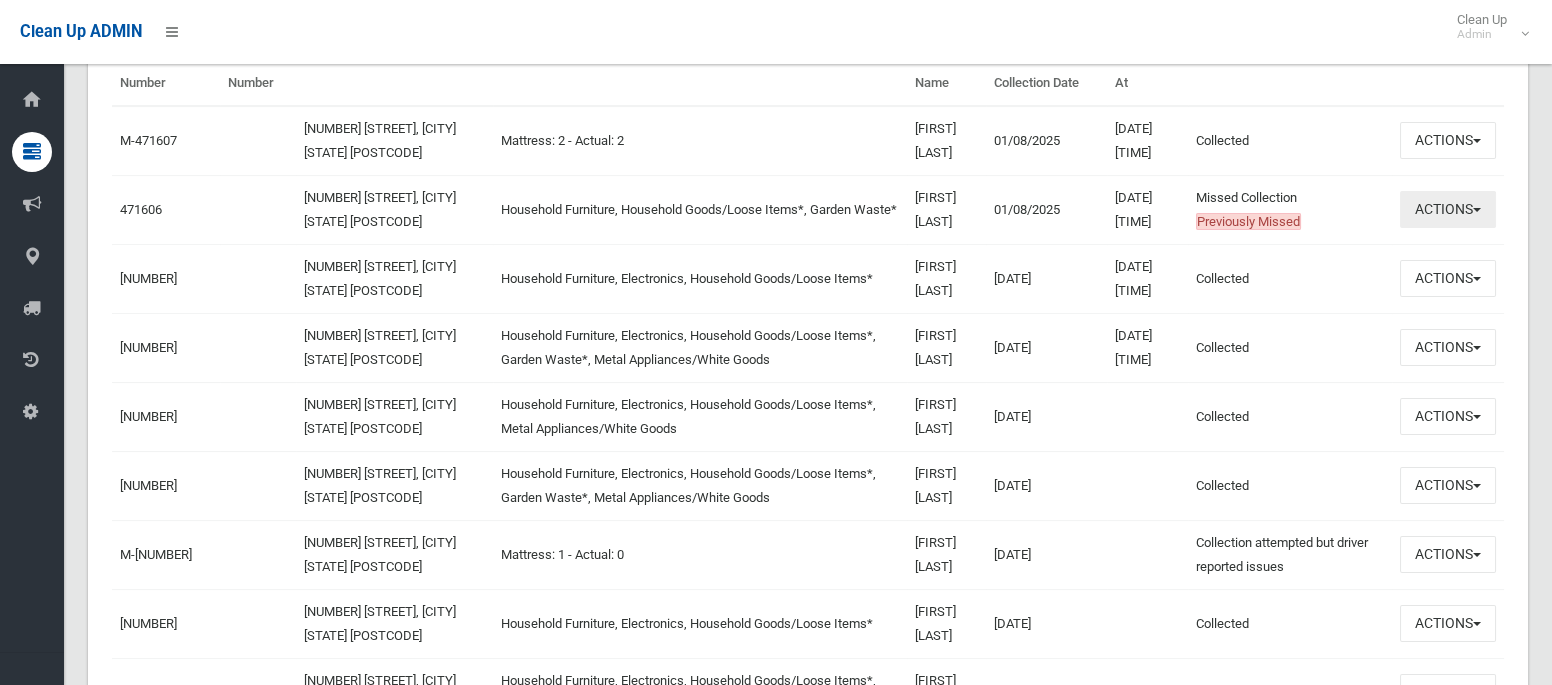 click on "Actions" at bounding box center [1448, 209] 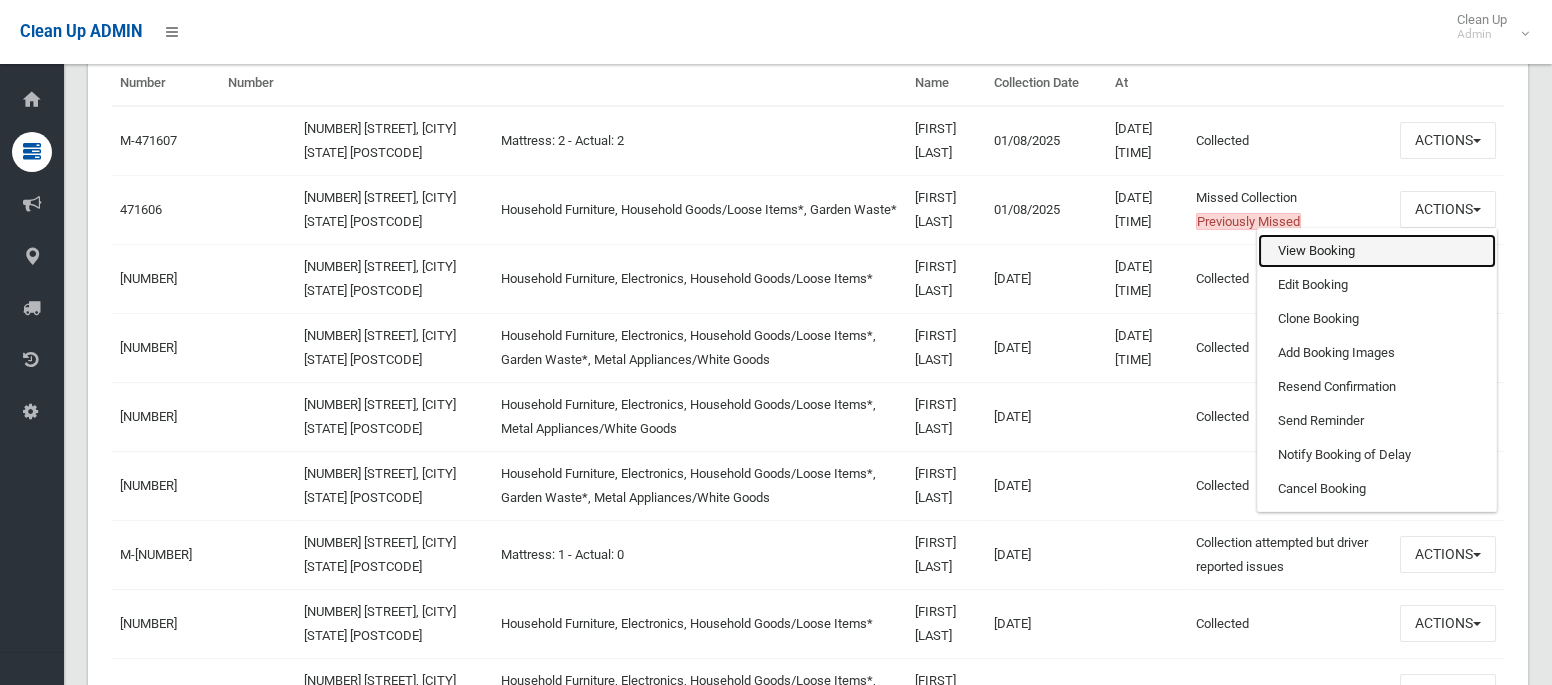 click on "View Booking" at bounding box center (1377, 251) 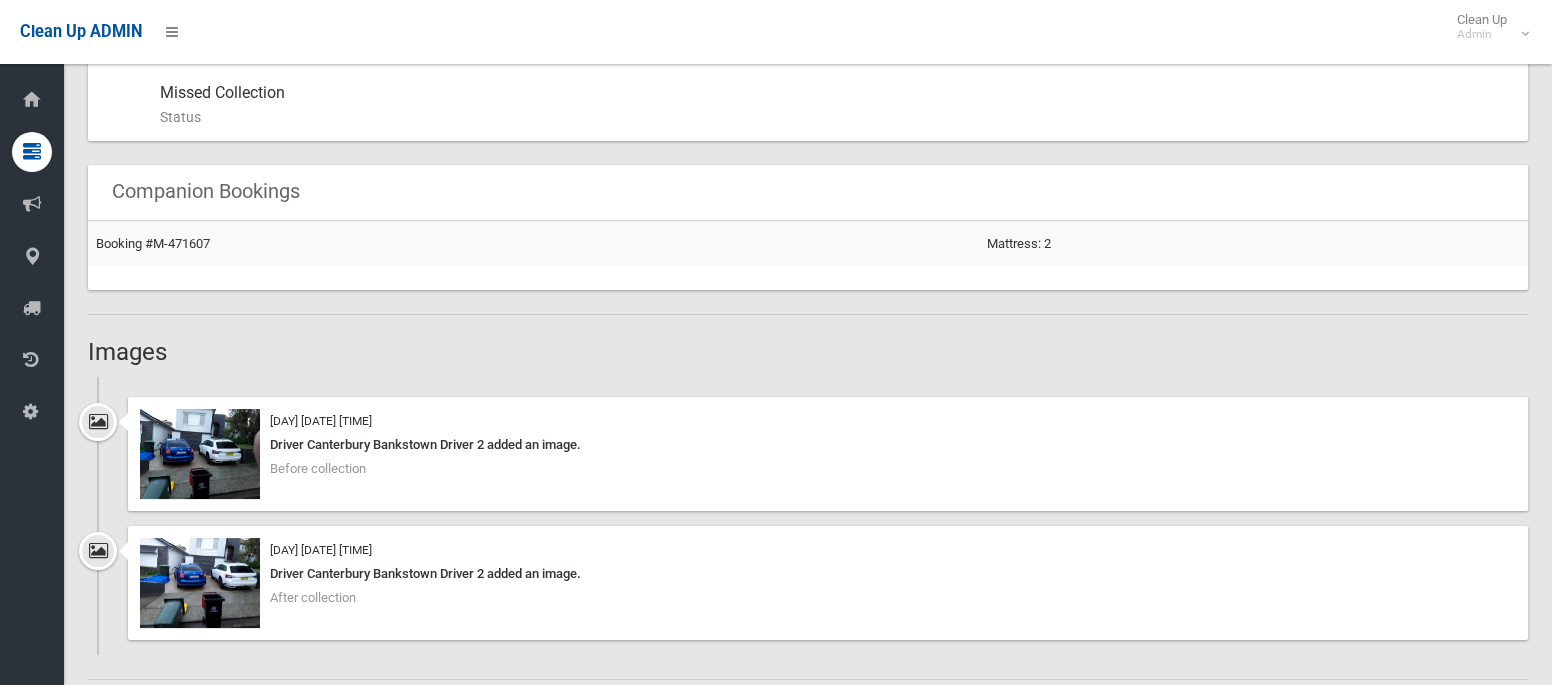 scroll, scrollTop: 1077, scrollLeft: 0, axis: vertical 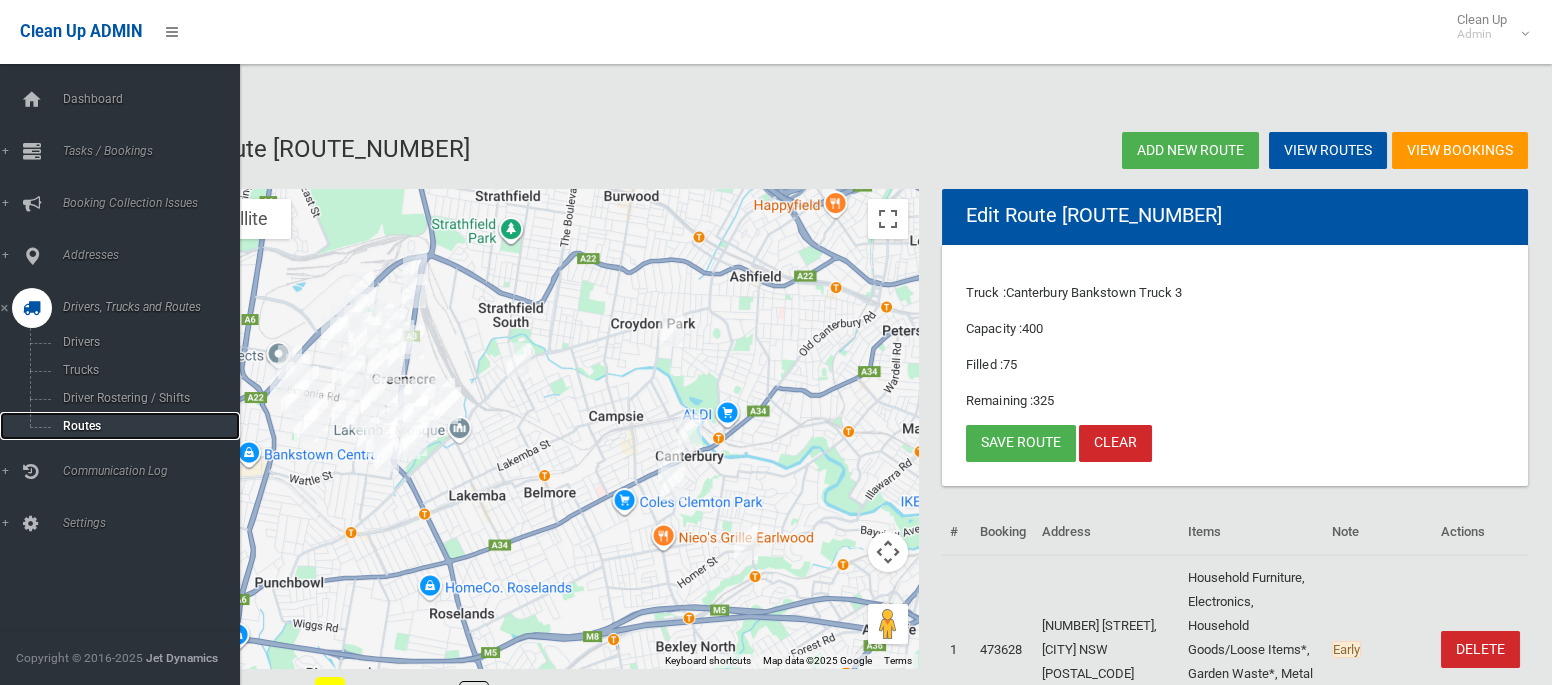 click on "Routes" at bounding box center [140, 426] 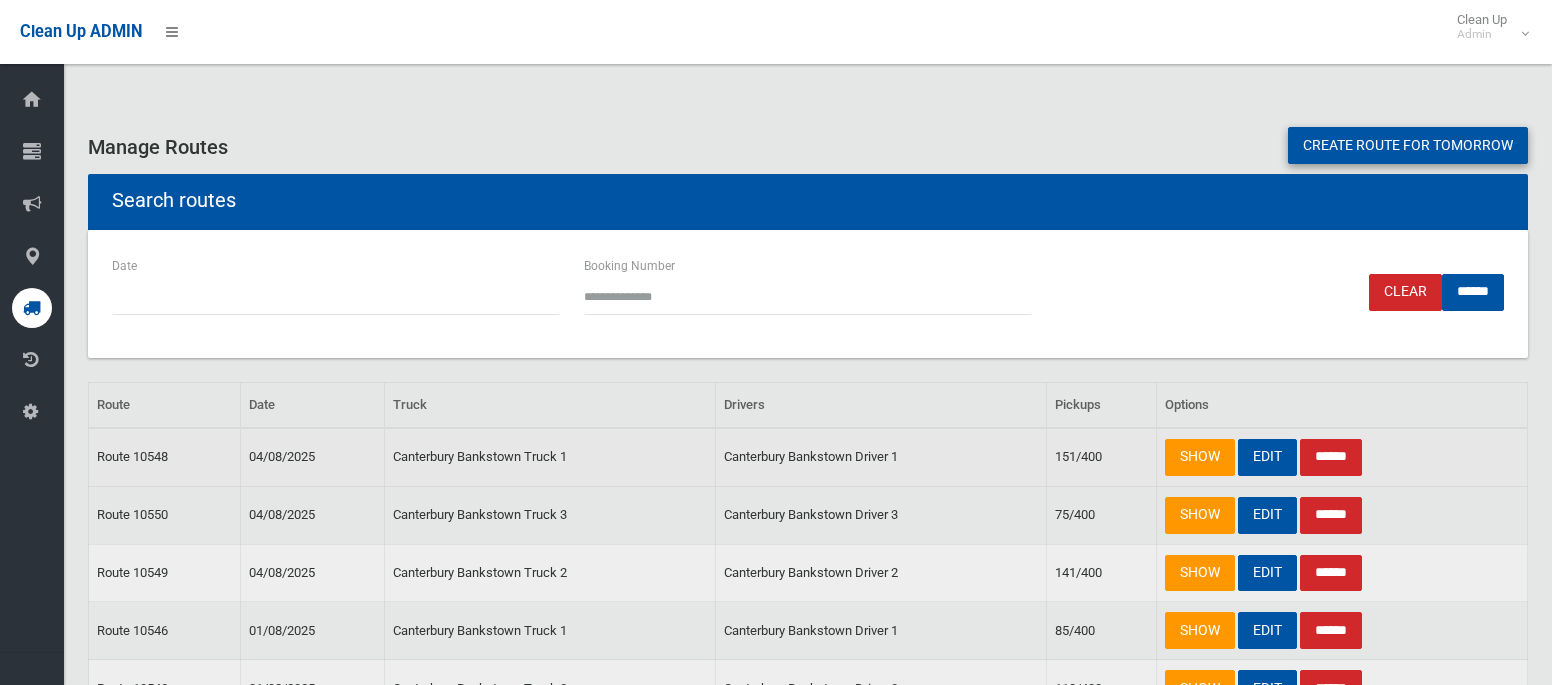 scroll, scrollTop: 0, scrollLeft: 0, axis: both 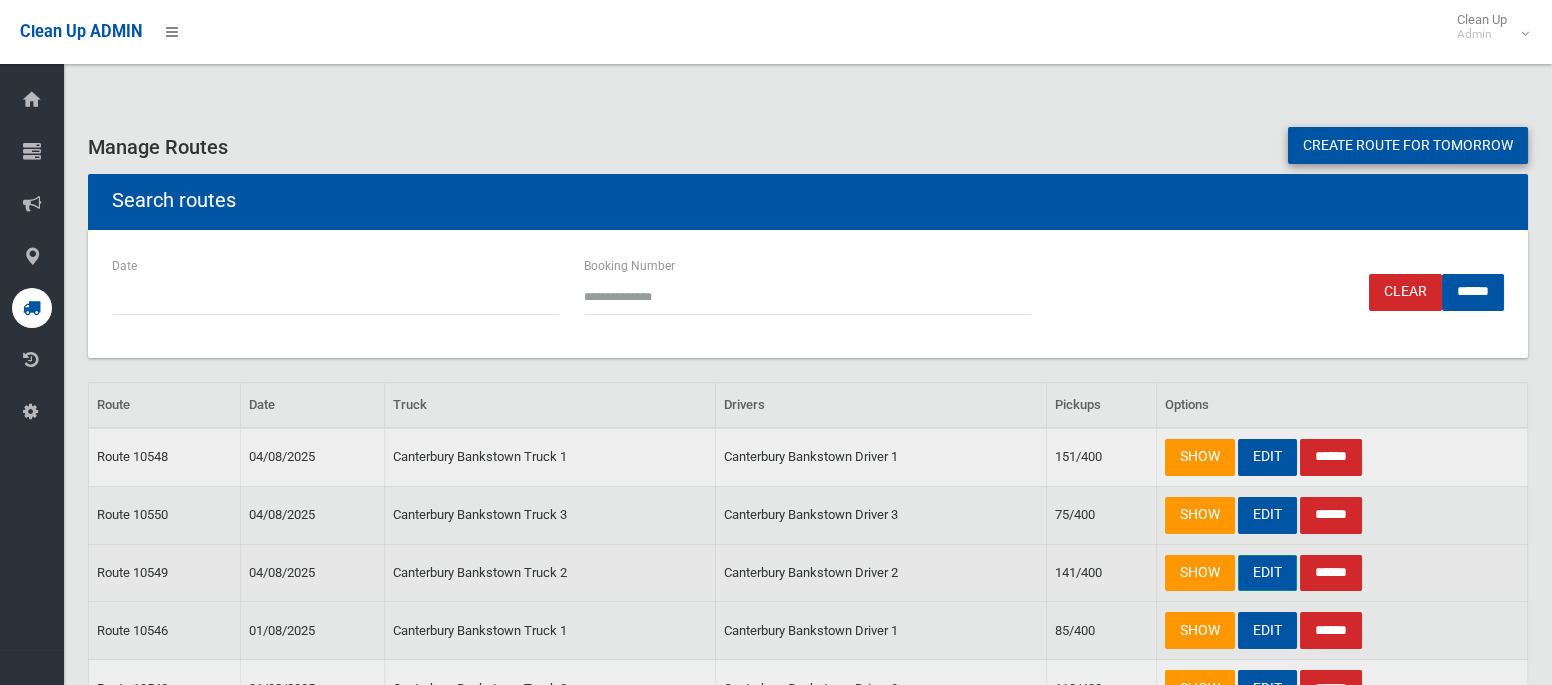 click on "EDIT" at bounding box center [1267, 573] 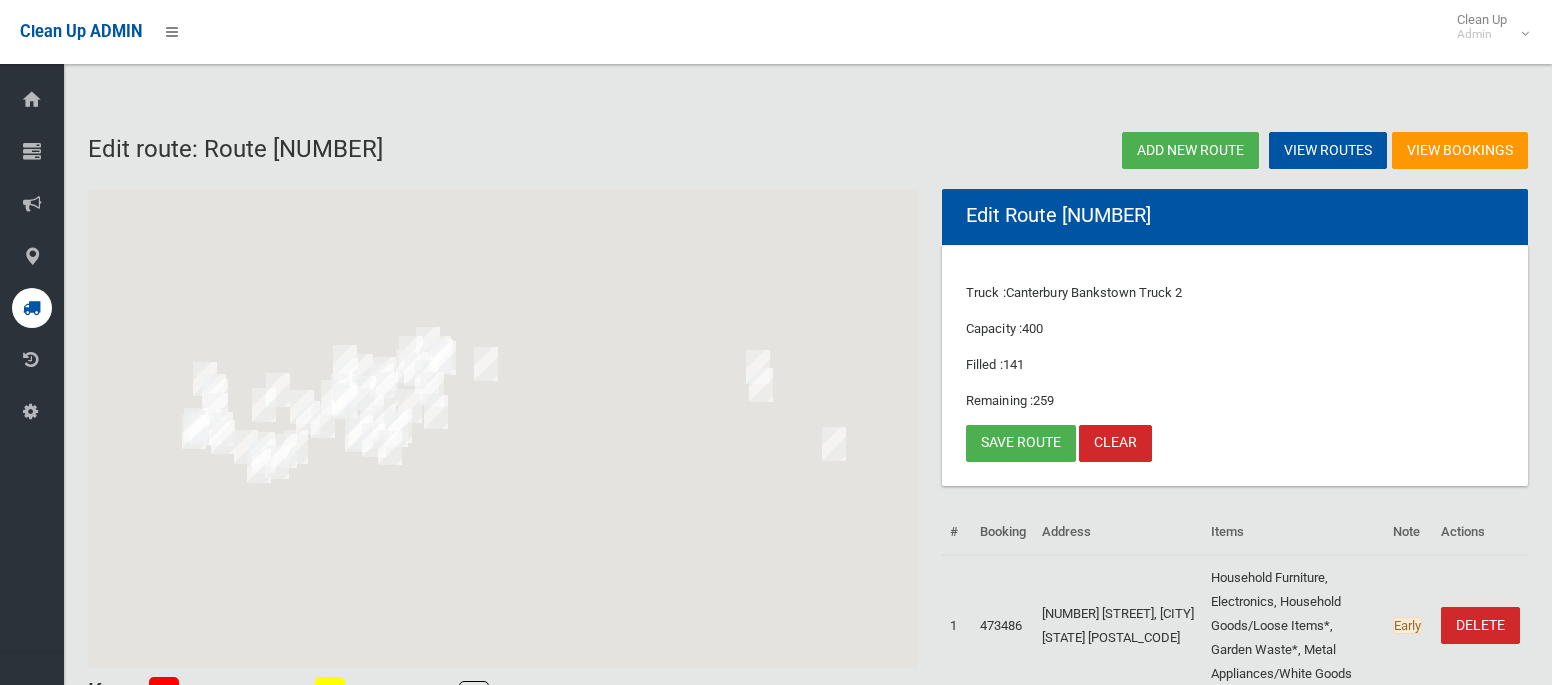 scroll, scrollTop: 0, scrollLeft: 0, axis: both 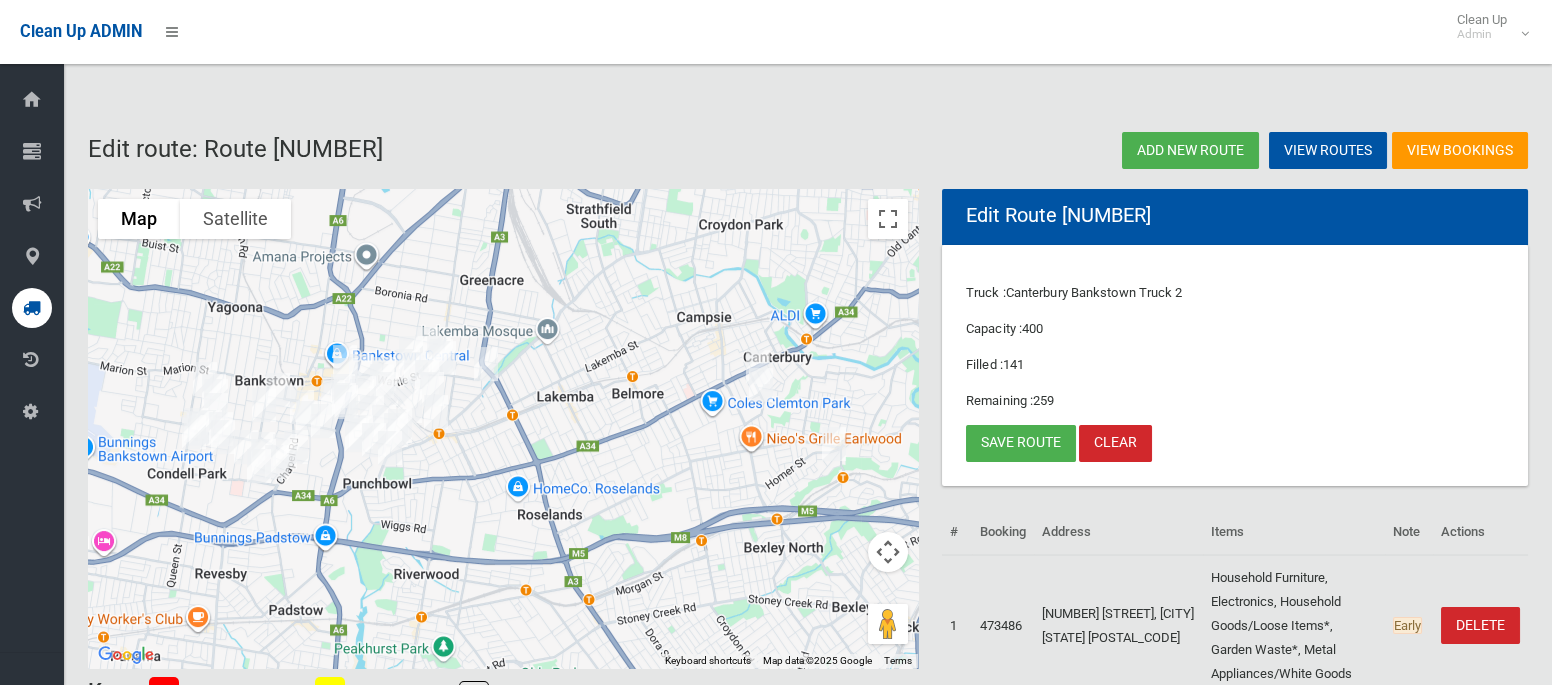 click at bounding box center [758, 367] 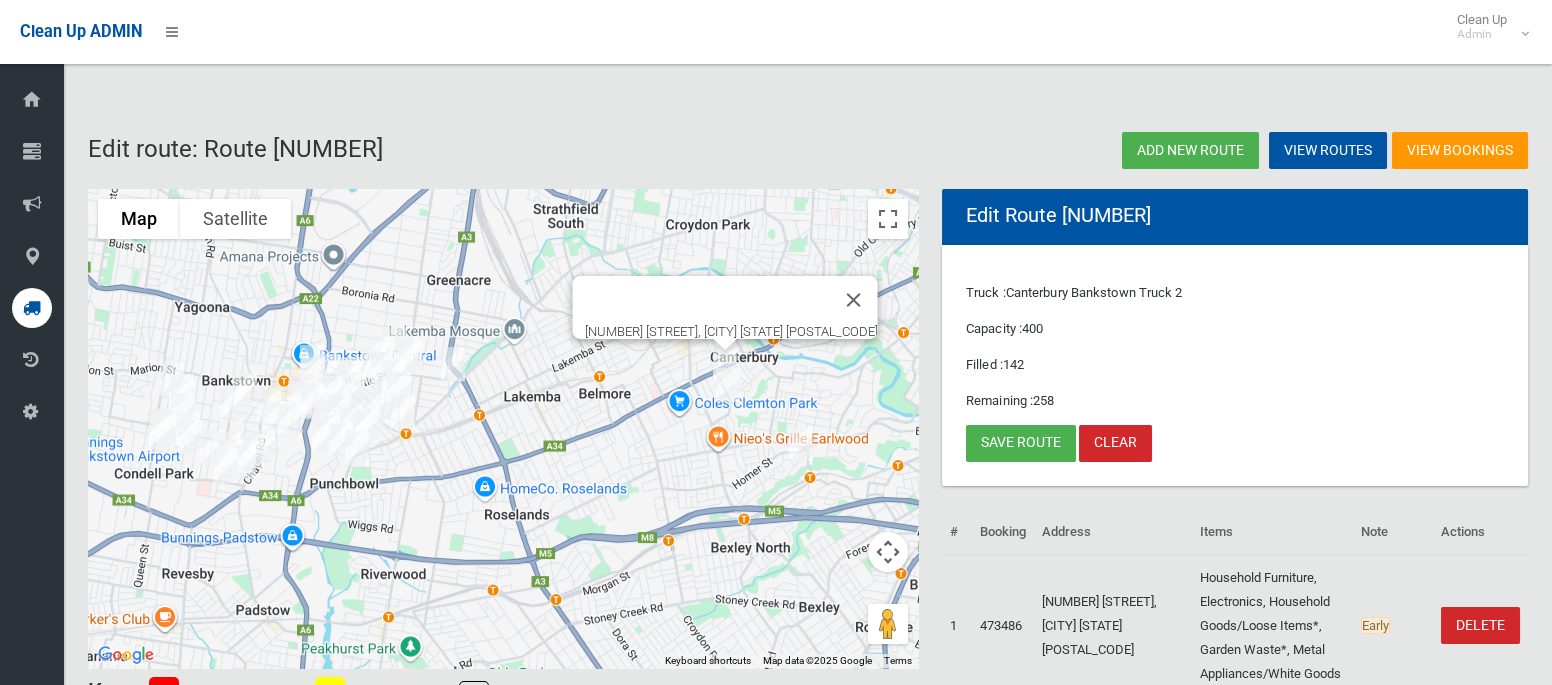 click at bounding box center (728, 385) 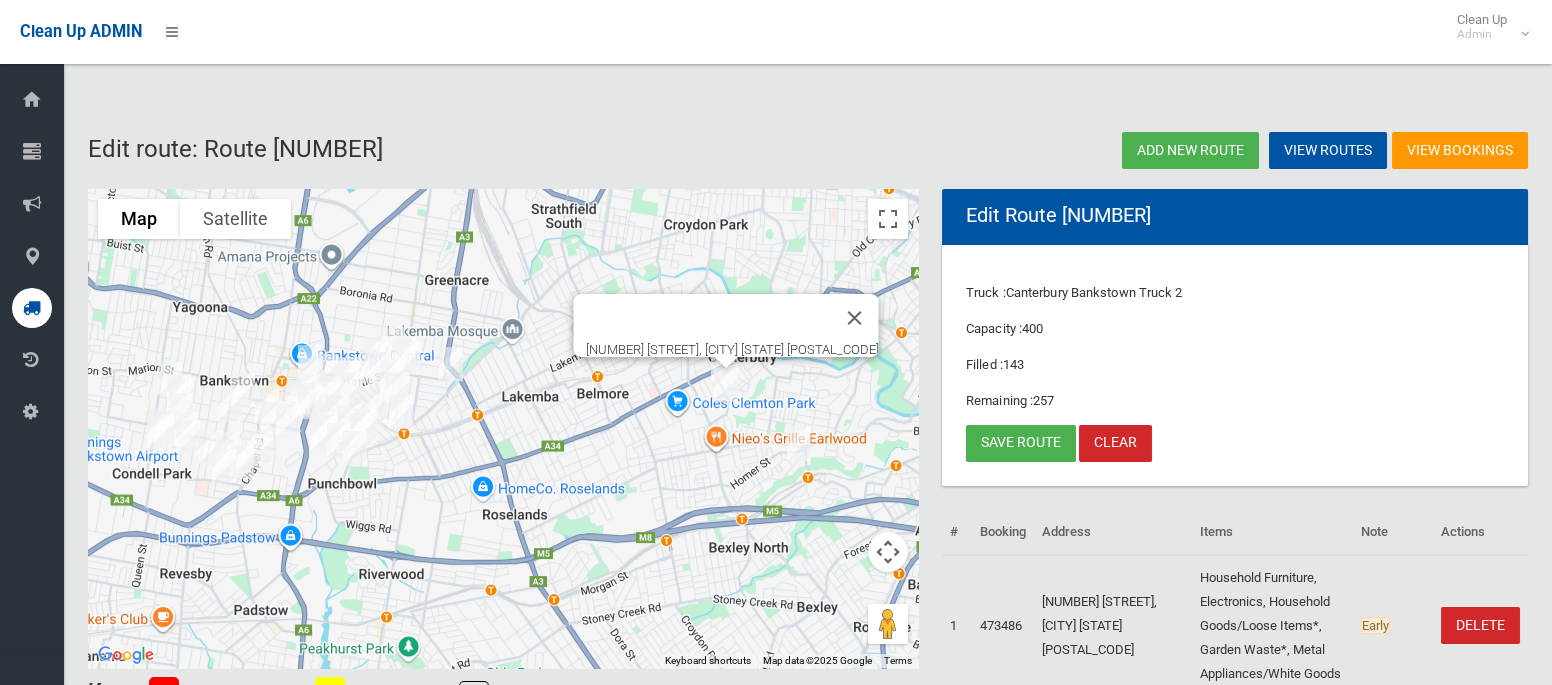 click at bounding box center [799, 444] 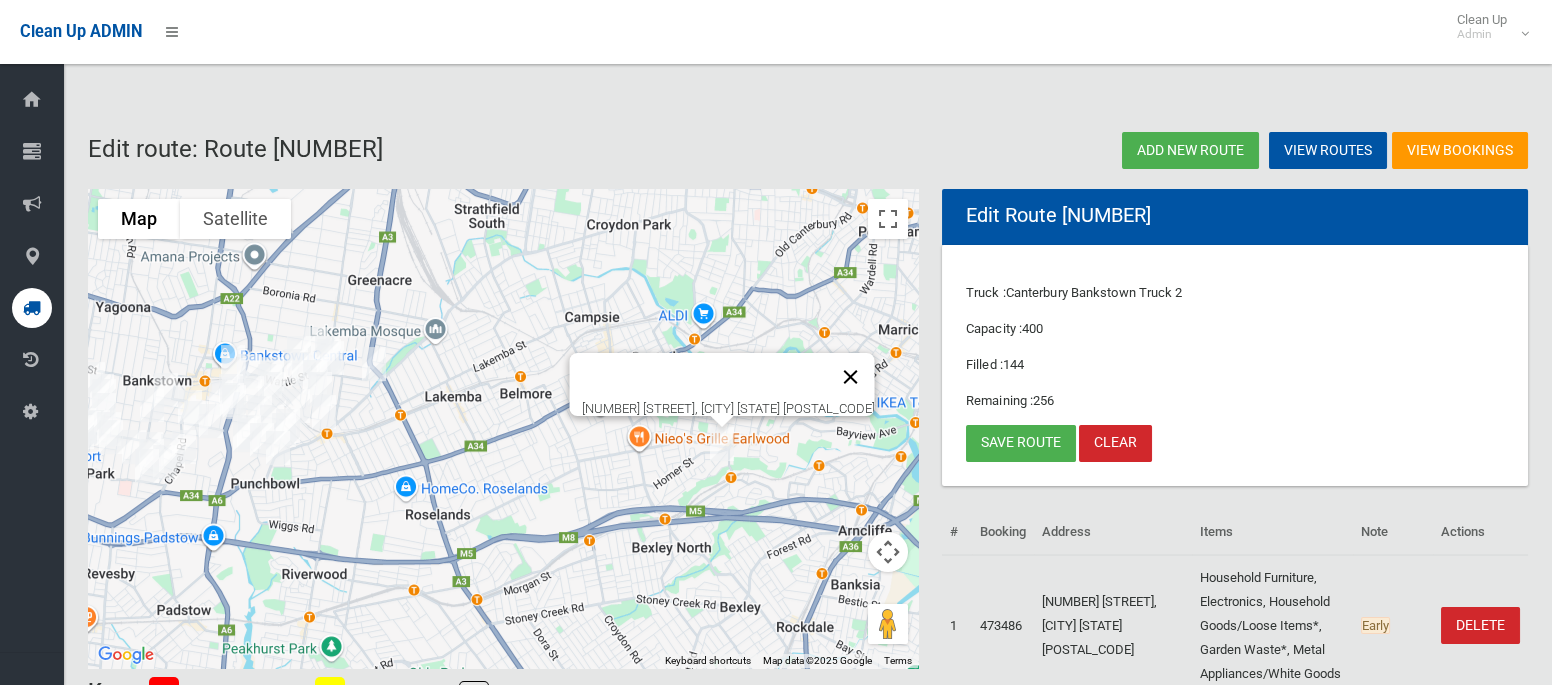 click at bounding box center [851, 377] 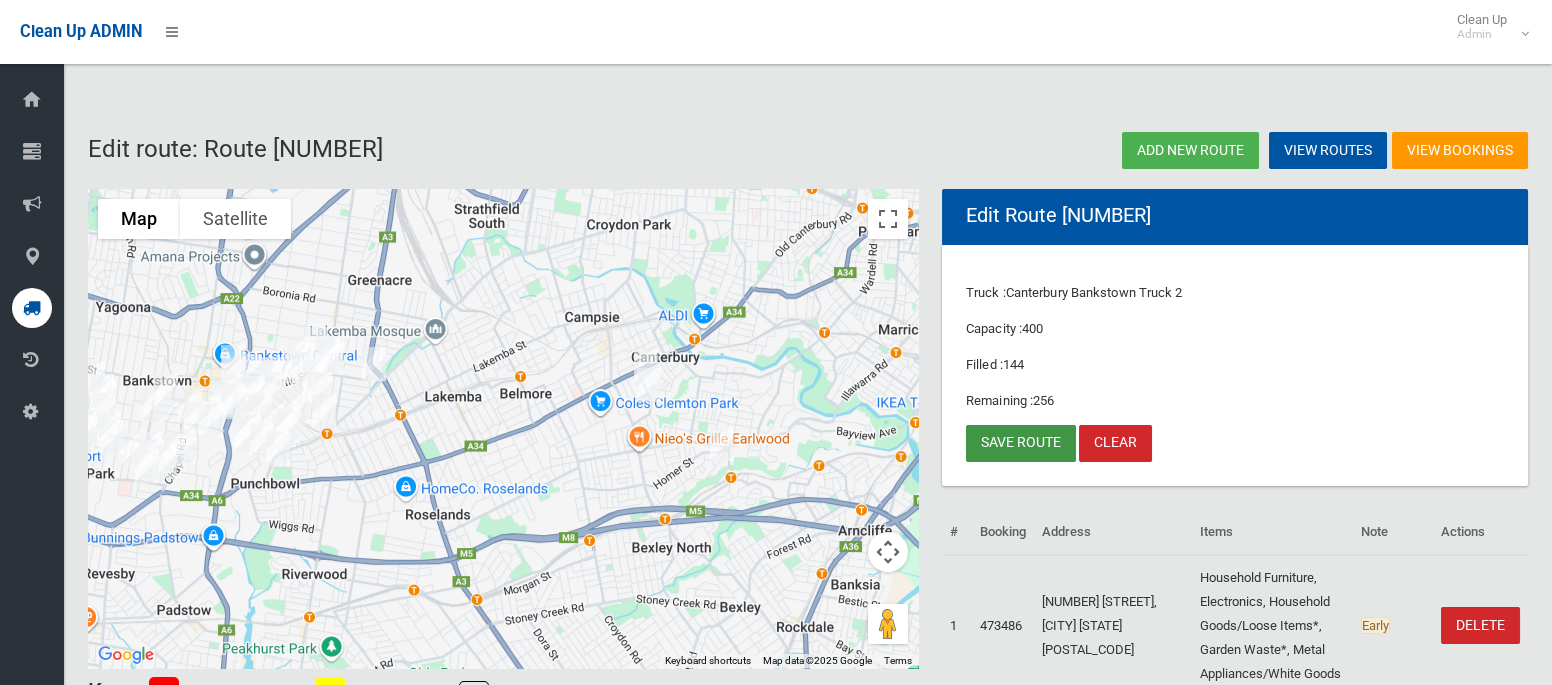 click on "Save route" at bounding box center (1021, 443) 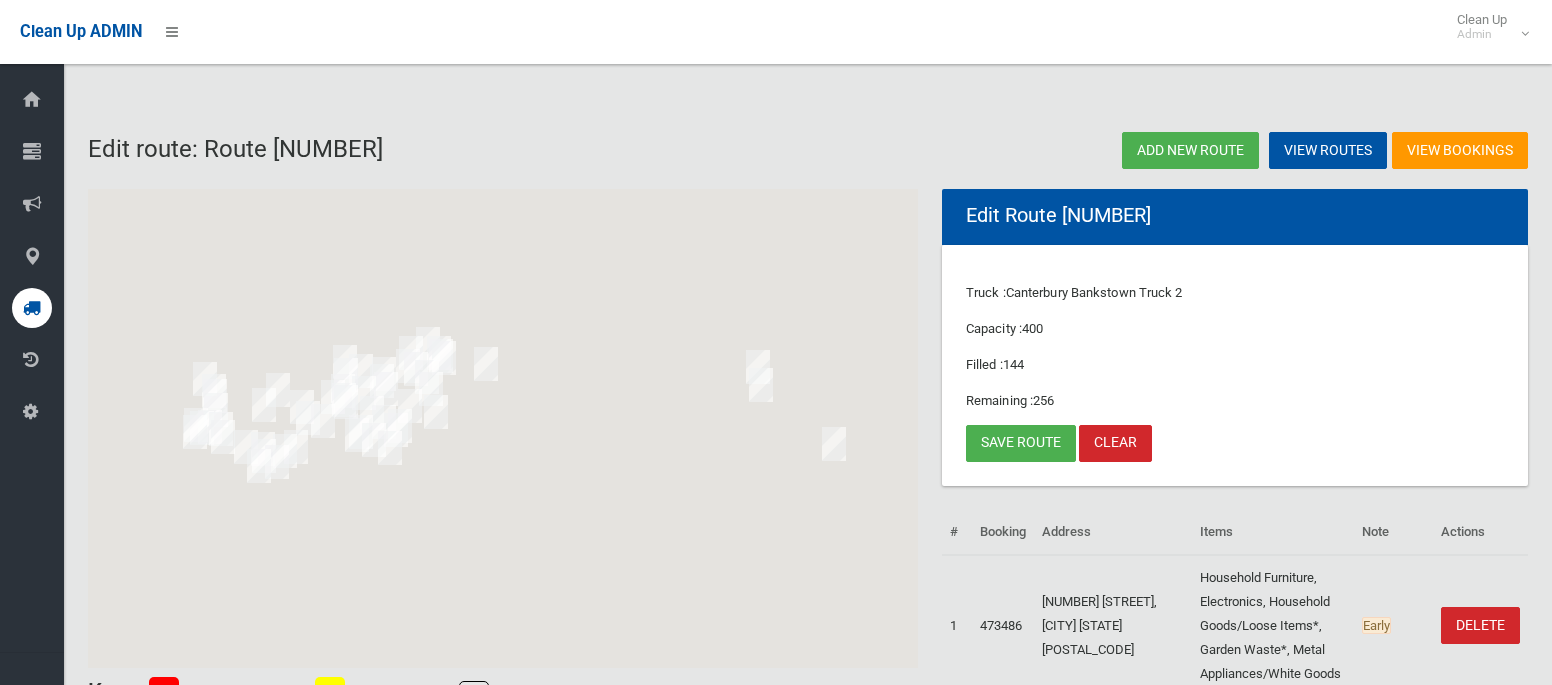 scroll, scrollTop: 0, scrollLeft: 0, axis: both 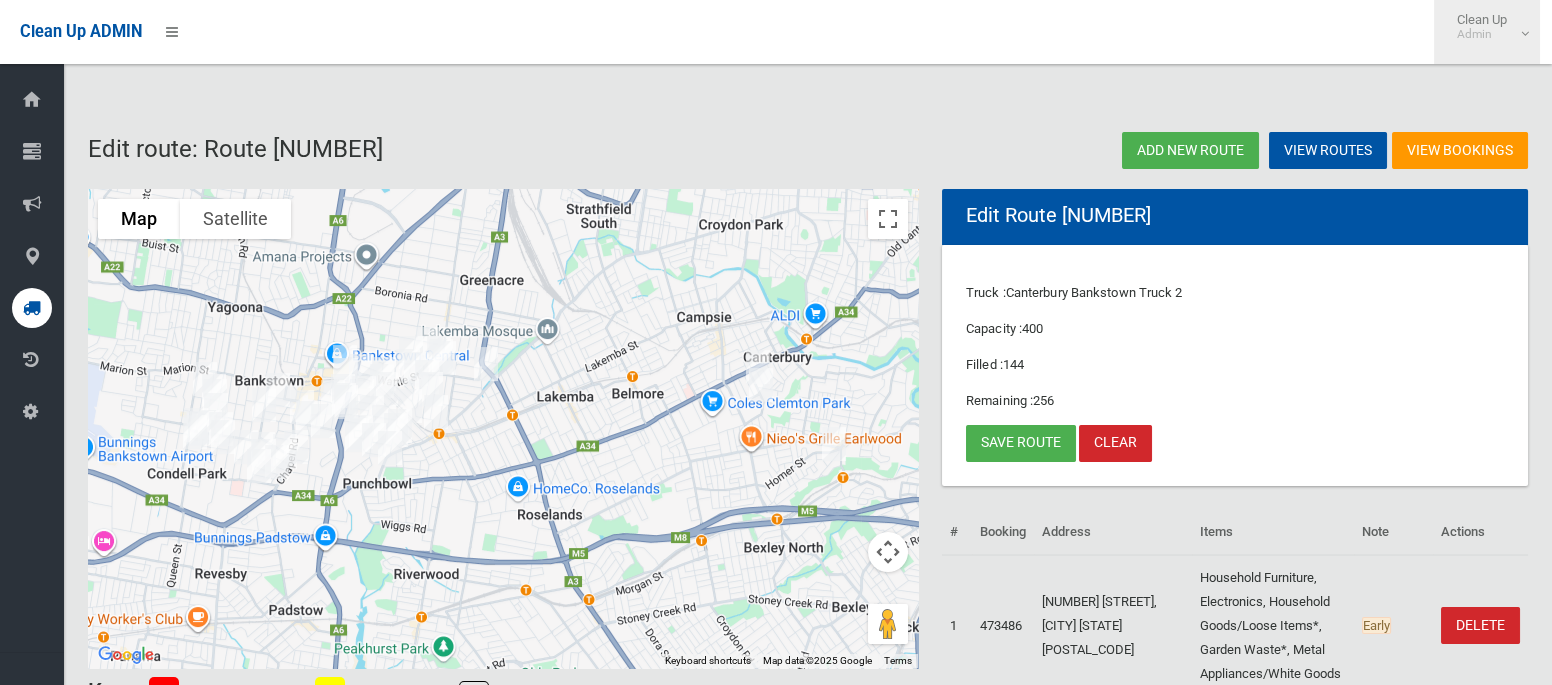 click on "Clean Up
Admin" at bounding box center (1487, 32) 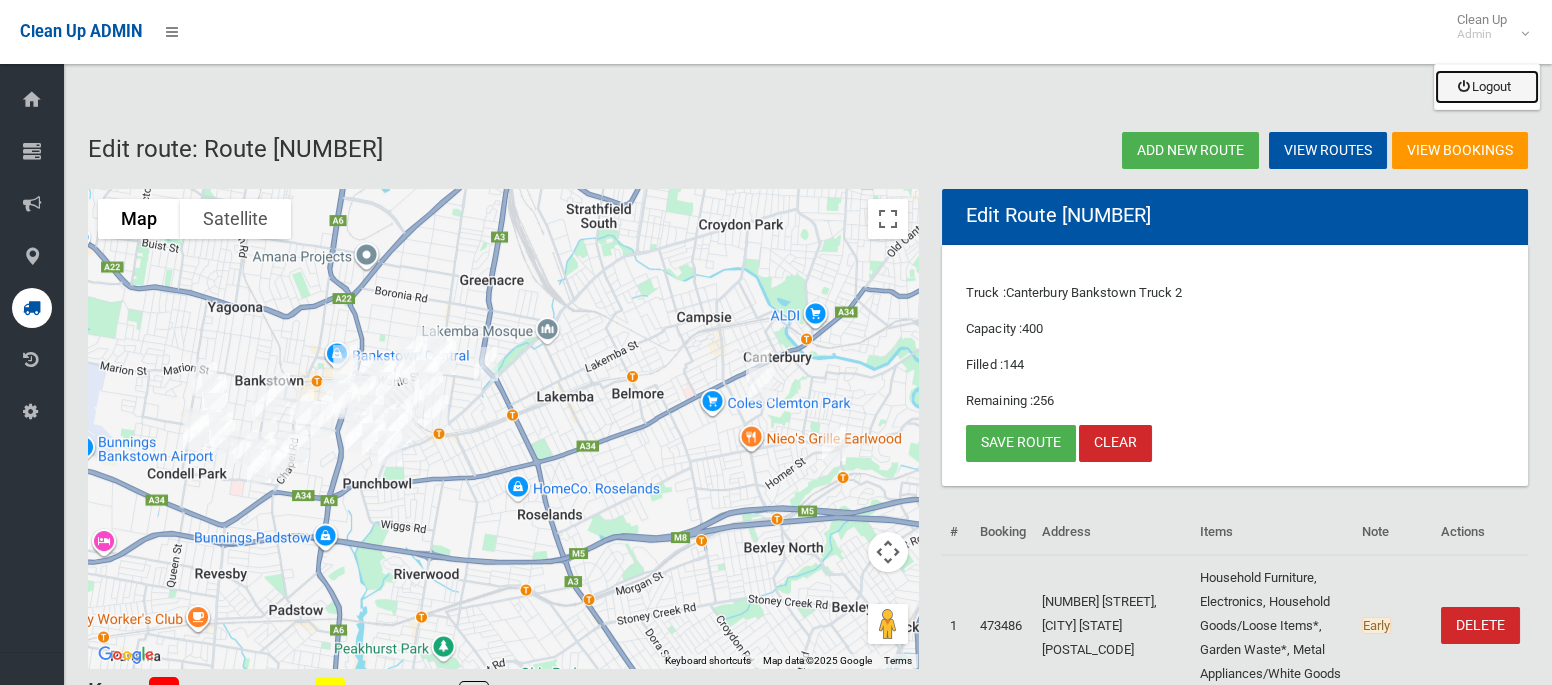 click on "Logout" at bounding box center (1487, 87) 